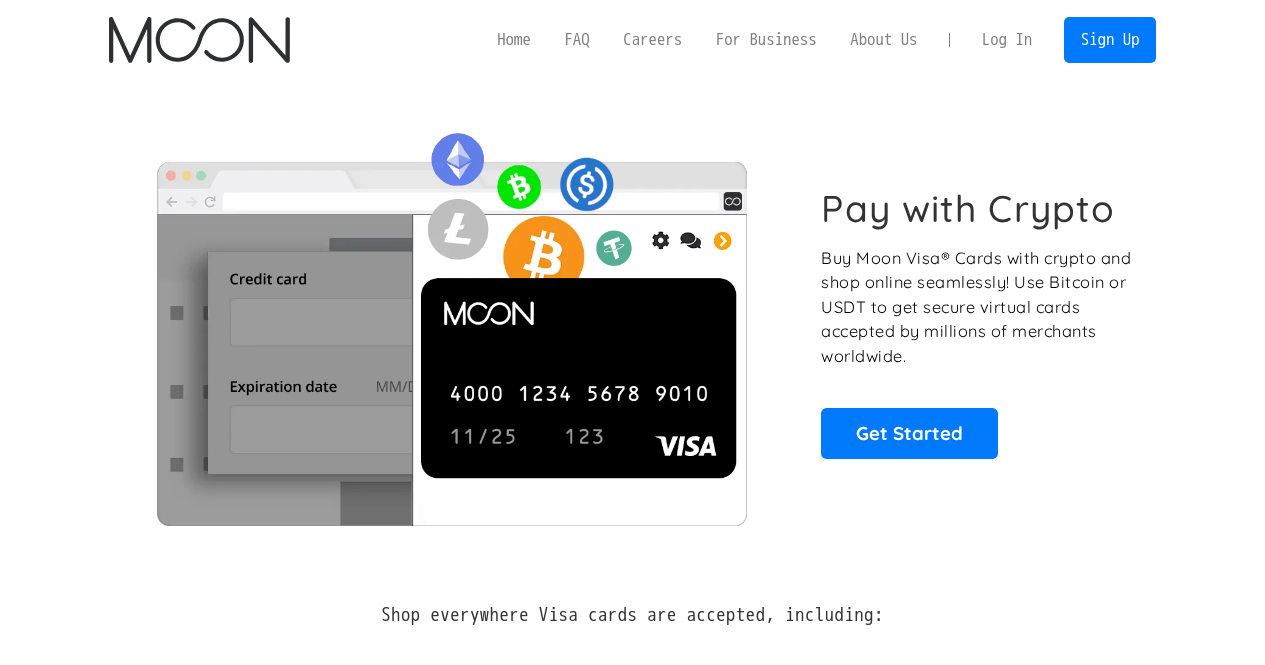 scroll, scrollTop: 0, scrollLeft: 0, axis: both 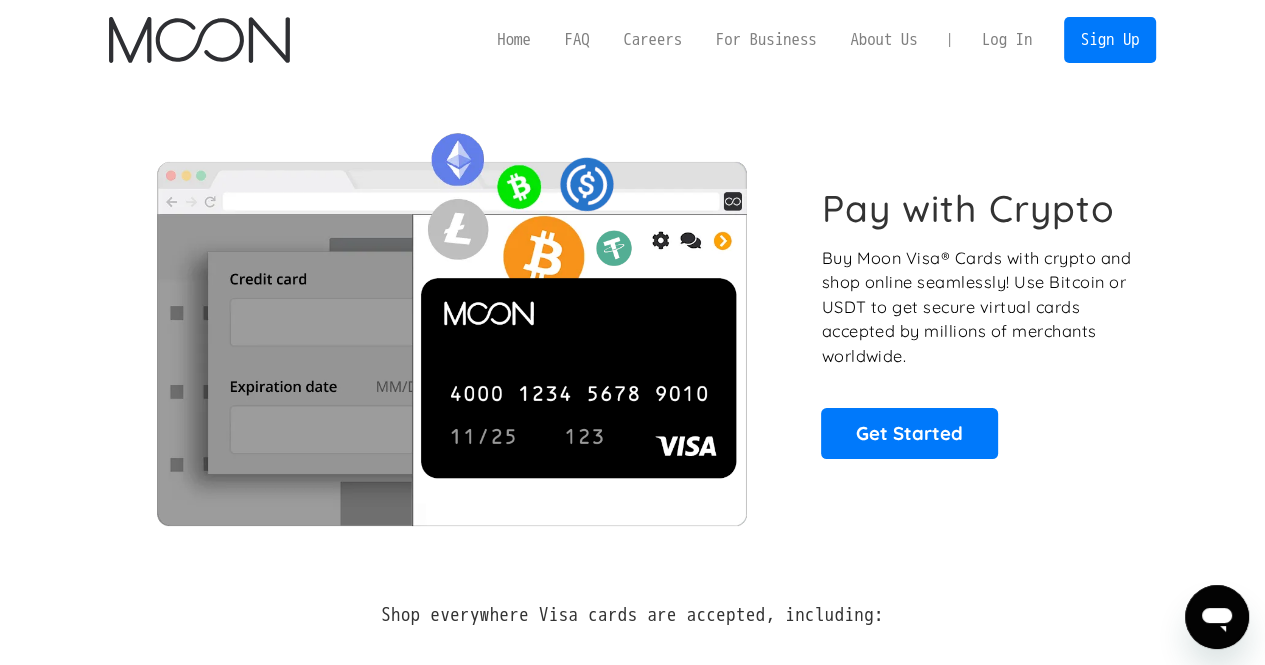 click on "Log In" at bounding box center [1007, 40] 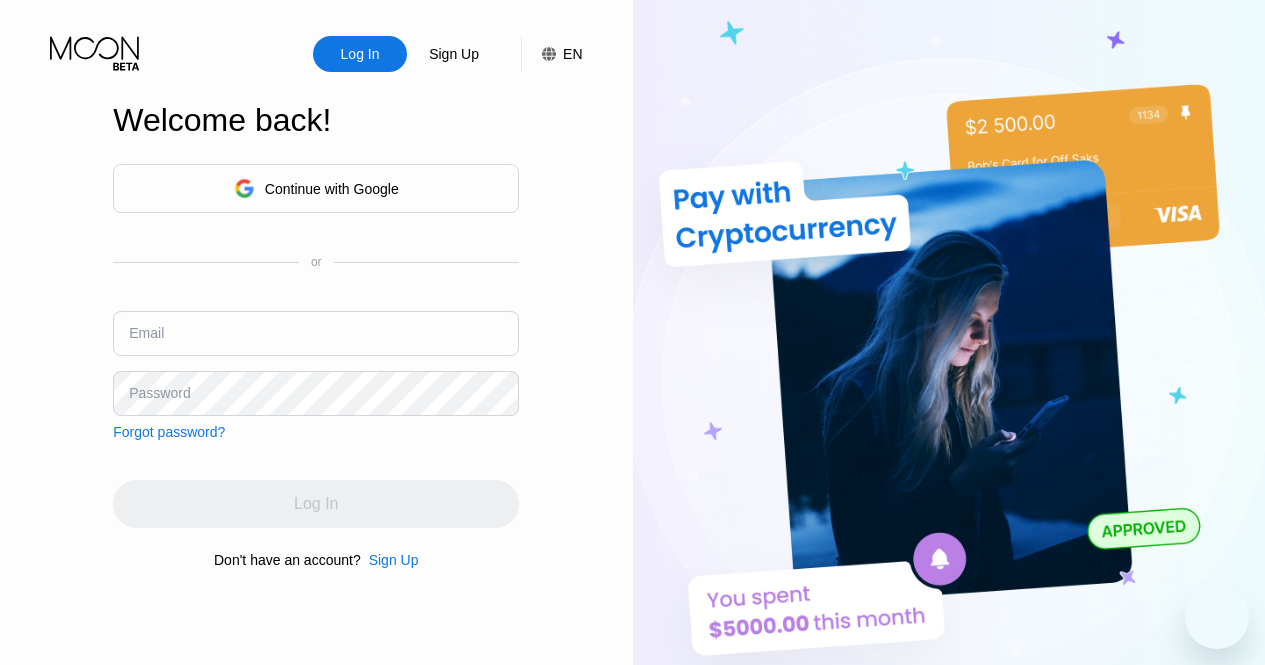 scroll, scrollTop: 0, scrollLeft: 0, axis: both 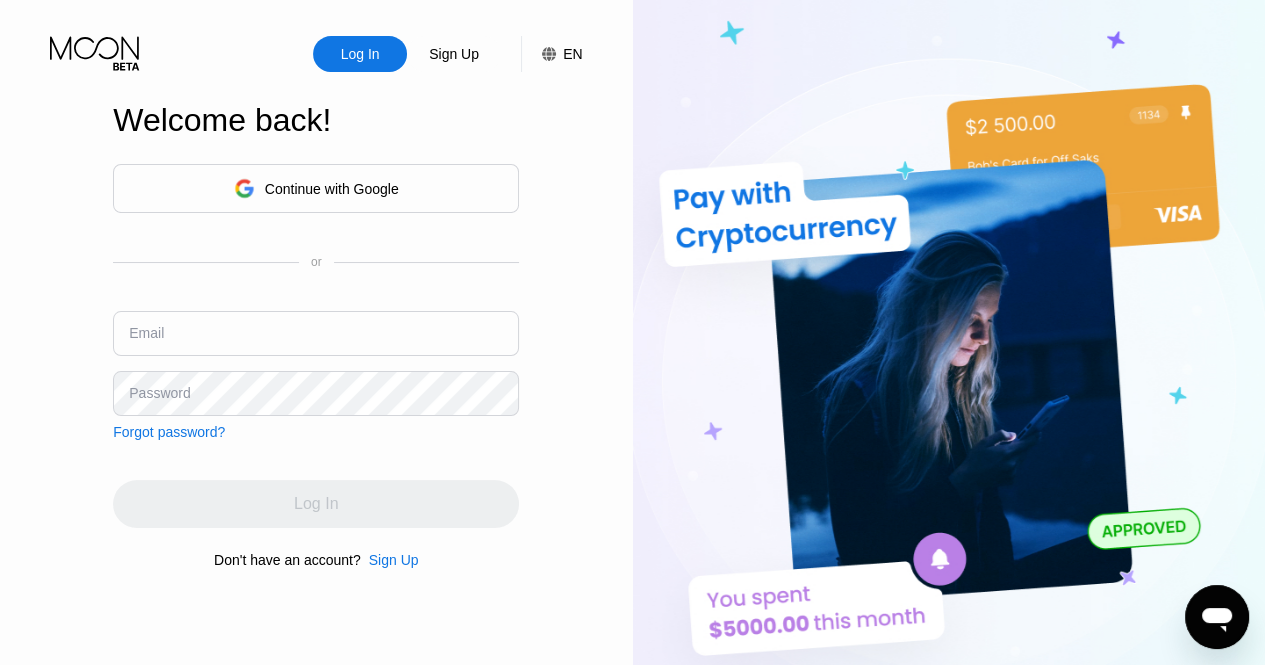 click on "Continue with Google or Email Password Forgot password?" at bounding box center (316, 302) 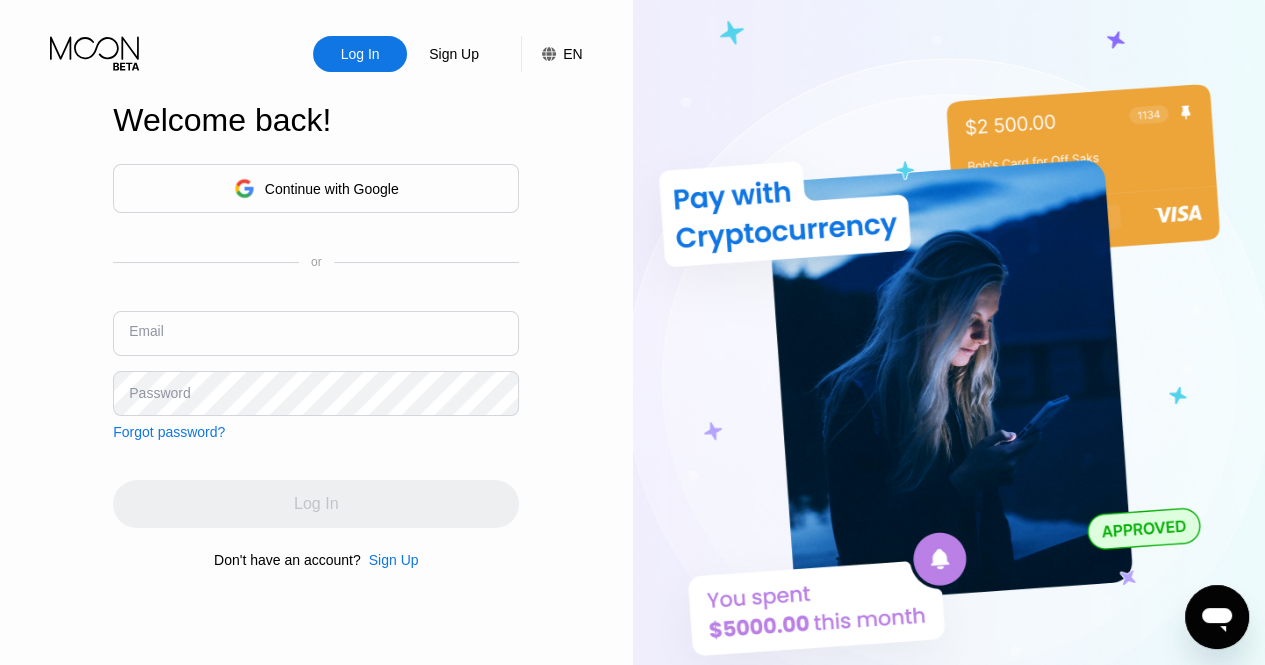 click at bounding box center (316, 333) 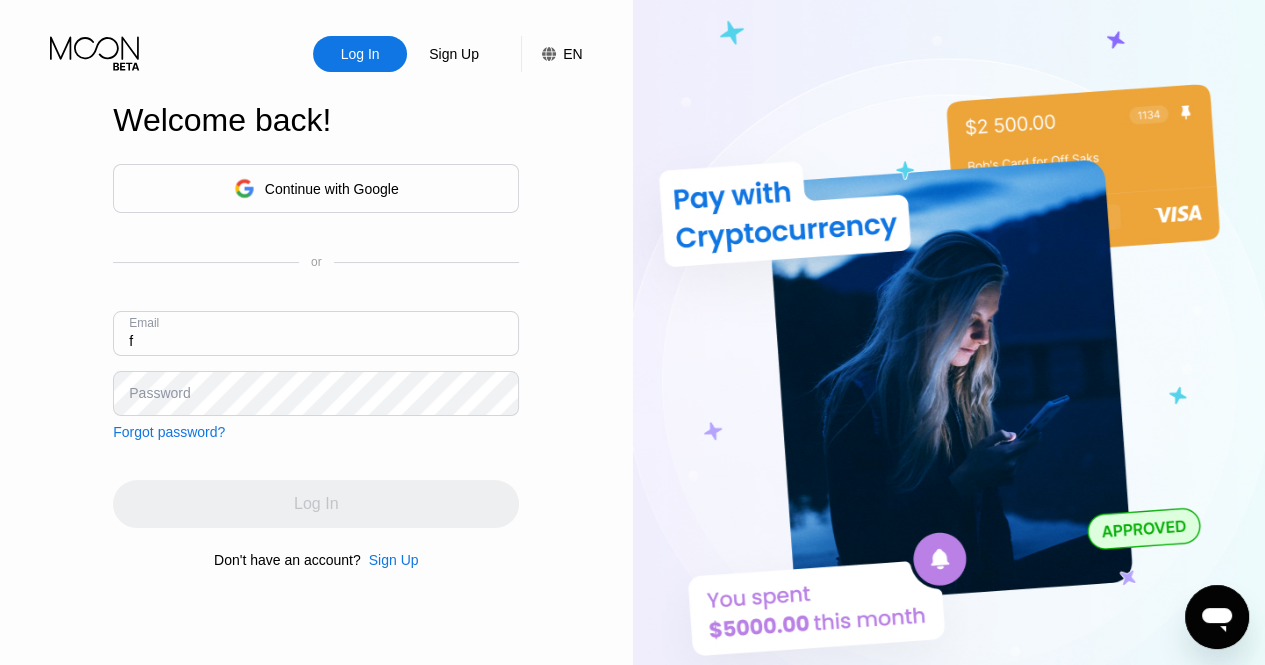 paste on "[EMAIL_ADDRESS][DOMAIN_NAME]" 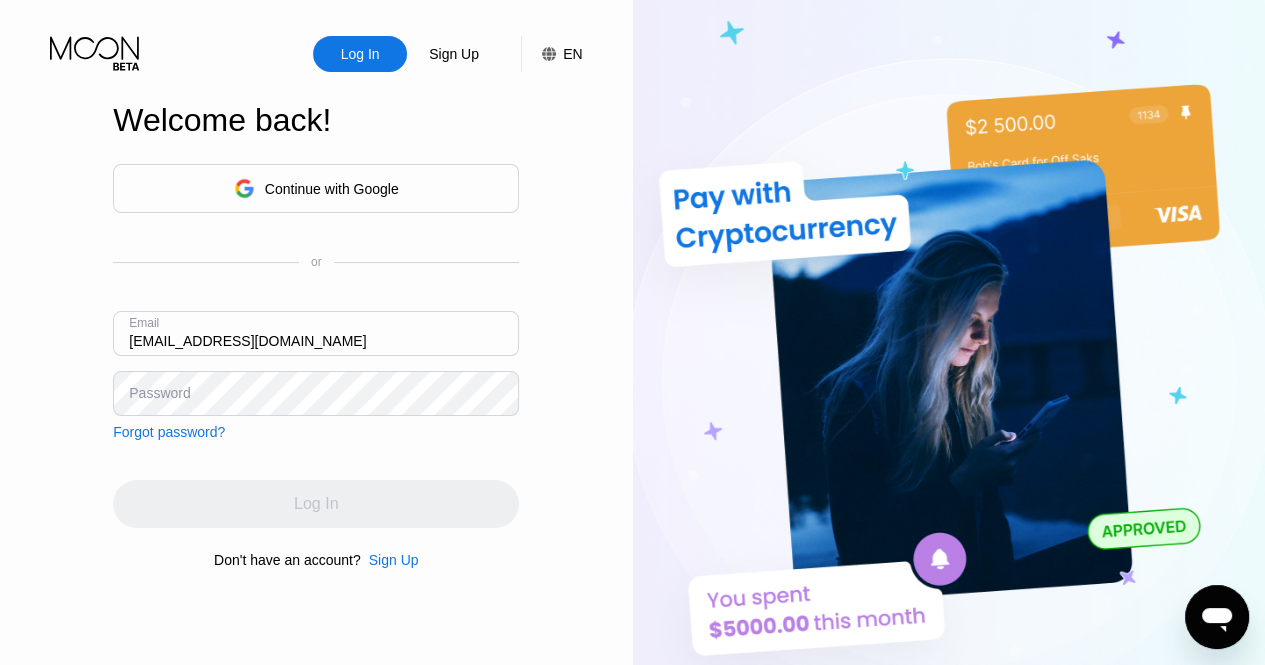 paste 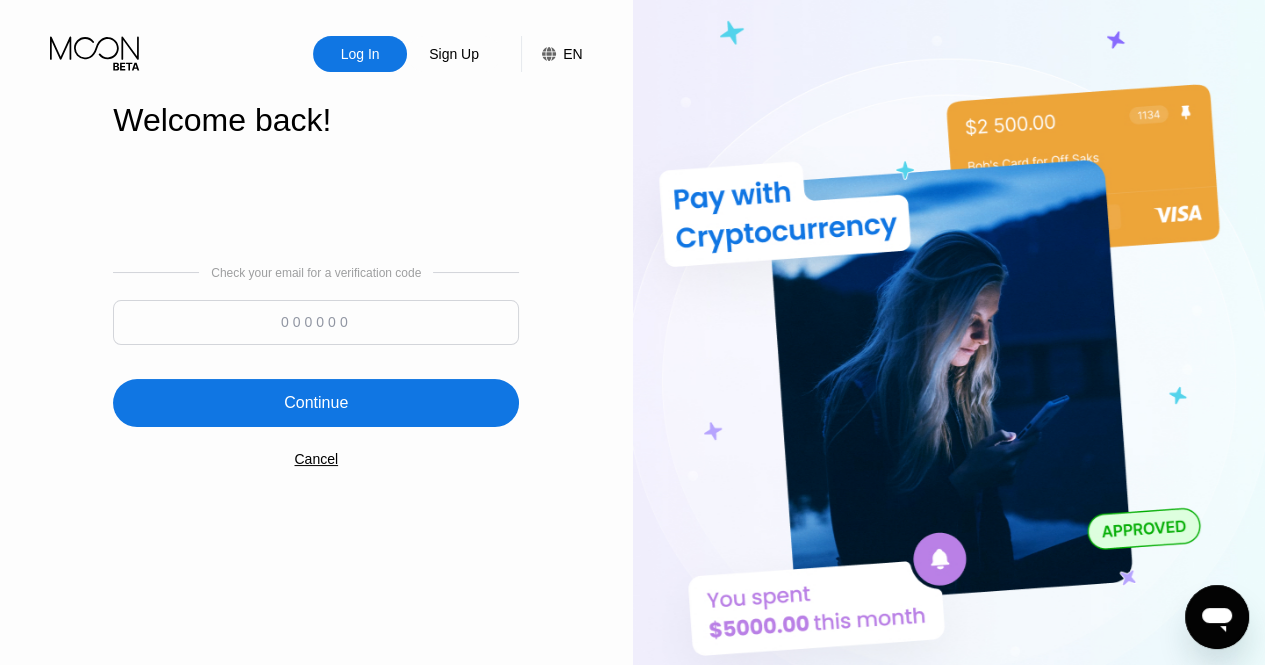 click at bounding box center (316, 322) 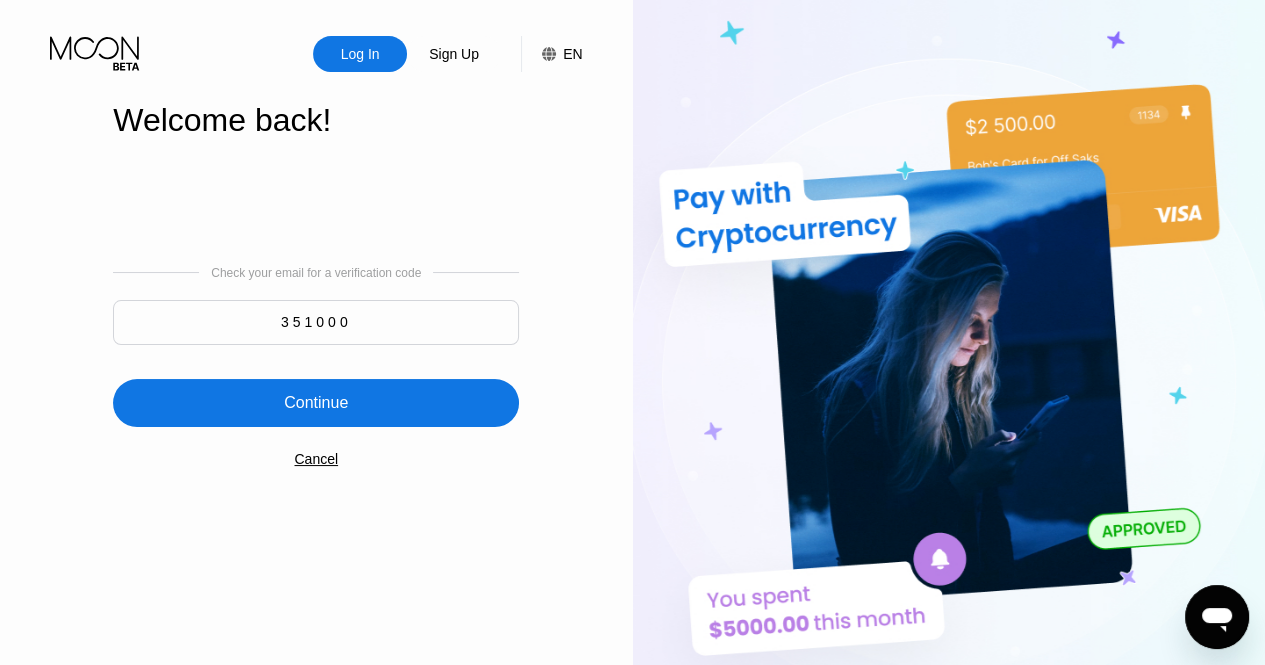 type on "351000" 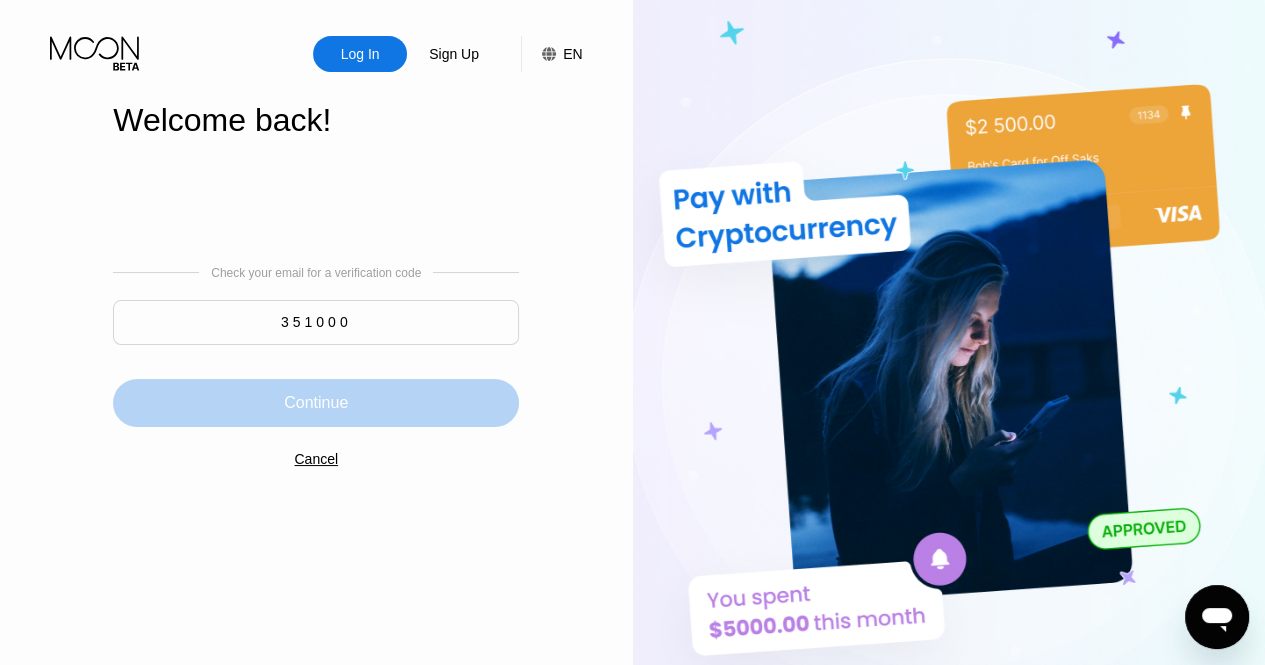 click on "Continue" at bounding box center (316, 403) 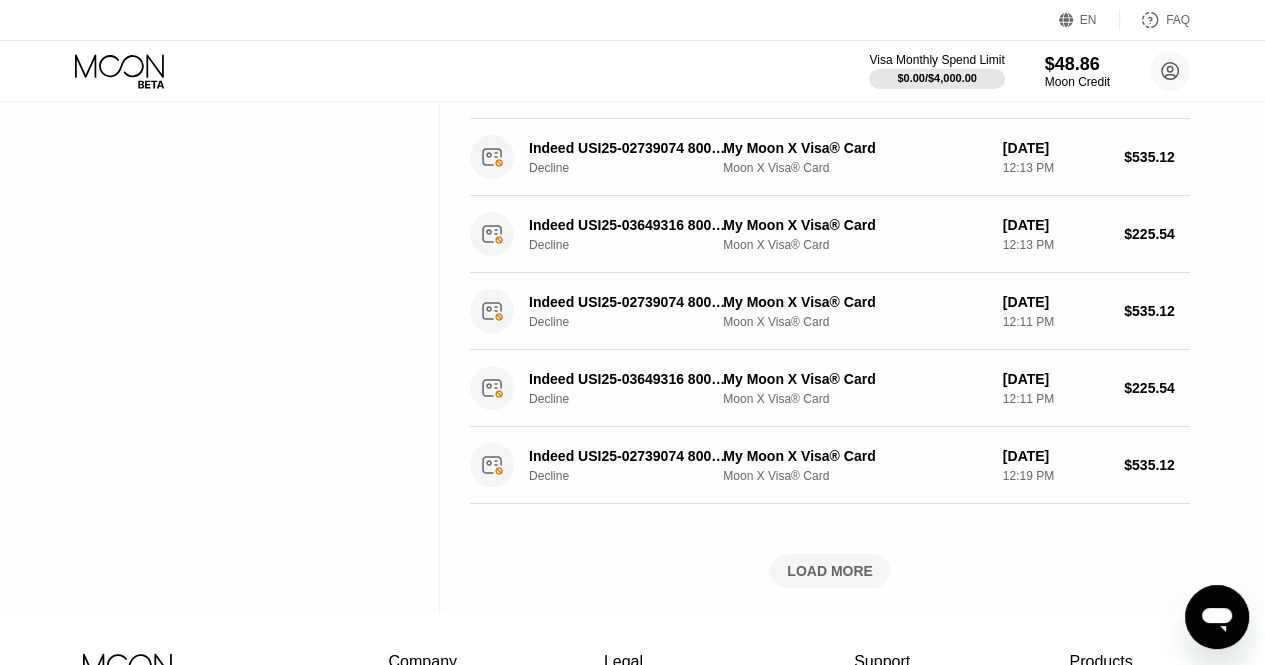scroll, scrollTop: 706, scrollLeft: 0, axis: vertical 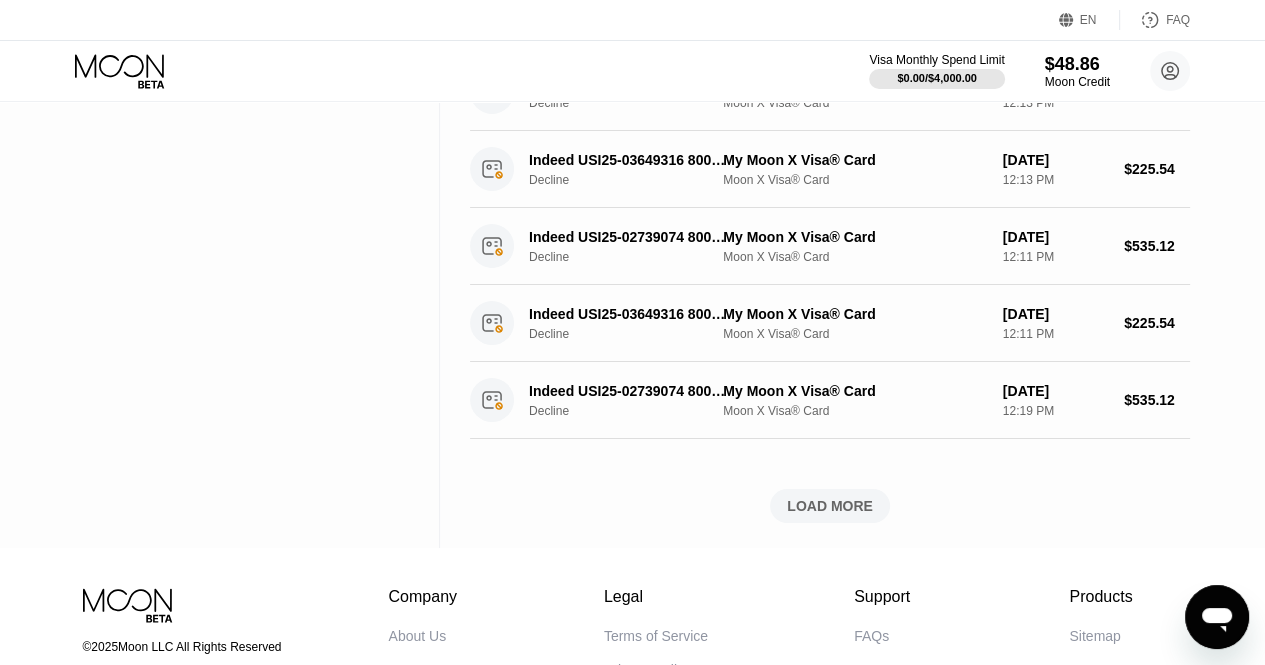 click on "Activity Export Transaction Detail Card or Product Detail Date & Time Amount Indeed USI25-02739074    800-4625842  US Decline My Moon X Visa® Card Moon X Visa® Card [DATE] 12:14 PM $535.12 Indeed USI25-03649316    800-4625842  US Decline My Moon X Visa® Card Moon X Visa® Card [DATE] 12:14 PM $225.54 Indeed USI25-03649316    [GEOGRAPHIC_DATA]       [GEOGRAPHIC_DATA] Decline My Moon X Visa® Card Moon X Visa® Card [DATE] 12:17 PM $225.54 Indeed USI25-02739074    [GEOGRAPHIC_DATA]       US Decline My Moon X Visa® Card Moon X Visa® Card [DATE] 12:17 PM $535.12 Indeed USI25-03649316    800-4625842  US Decline My Moon X Visa® Card Moon X Visa® Card [DATE] 12:18 PM $225.54 Indeed USI25-03649316    800-4625842  US Decline My Moon X Visa® Card Moon X Visa® Card [DATE] 12:14 PM $225.54 Indeed USI25-02739074    800-4625842  US Decline My Moon X Visa® Card Moon X Visa® Card [DATE] 12:14 PM $535.12 Indeed USI25-02739074    800-4625842  US Decline My Moon X Visa® Card Moon X Visa® Card [DATE]" at bounding box center (830, -28) 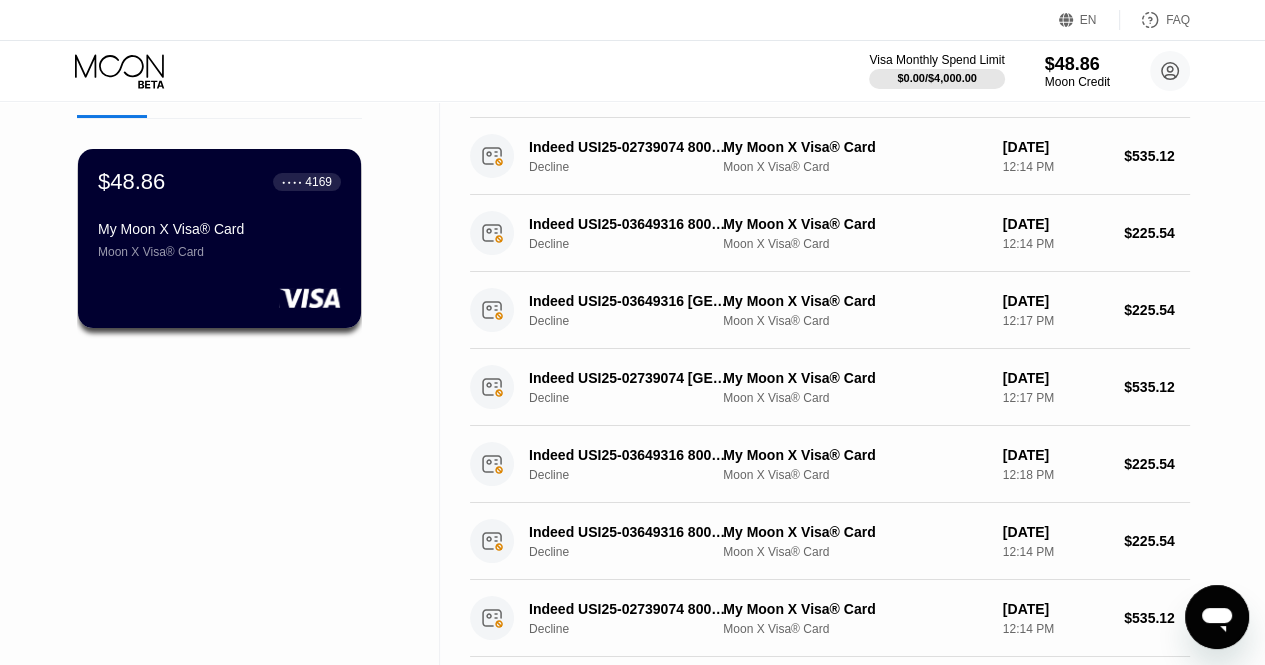 scroll, scrollTop: 99, scrollLeft: 0, axis: vertical 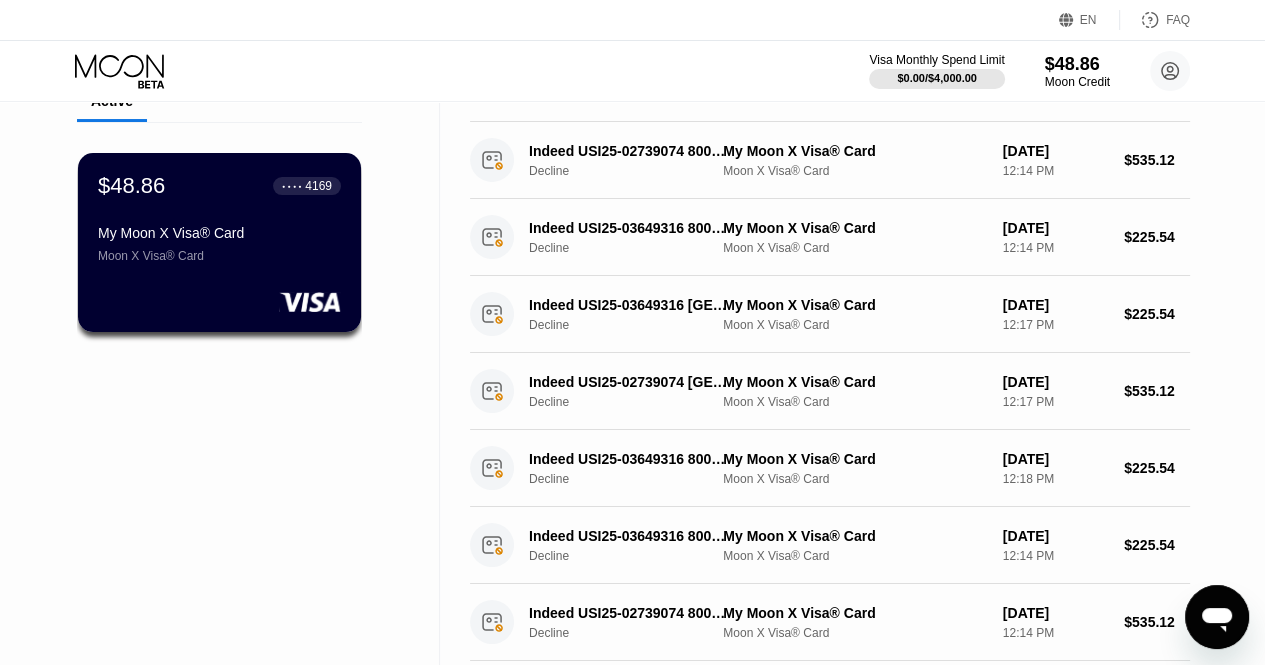 click on "Indeed USI25-03649316    800-4625842  US Decline My Moon X Visa® Card Moon X Visa® Card [DATE] 12:18 PM $225.54" at bounding box center [830, 468] 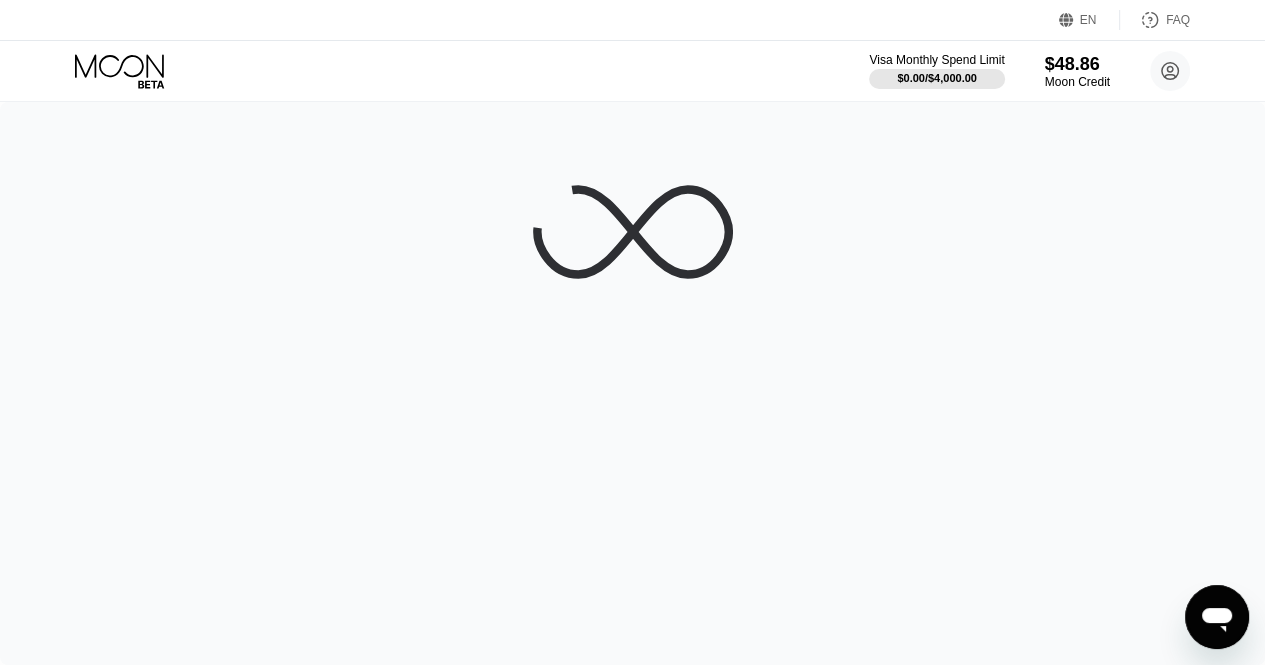 scroll, scrollTop: 0, scrollLeft: 0, axis: both 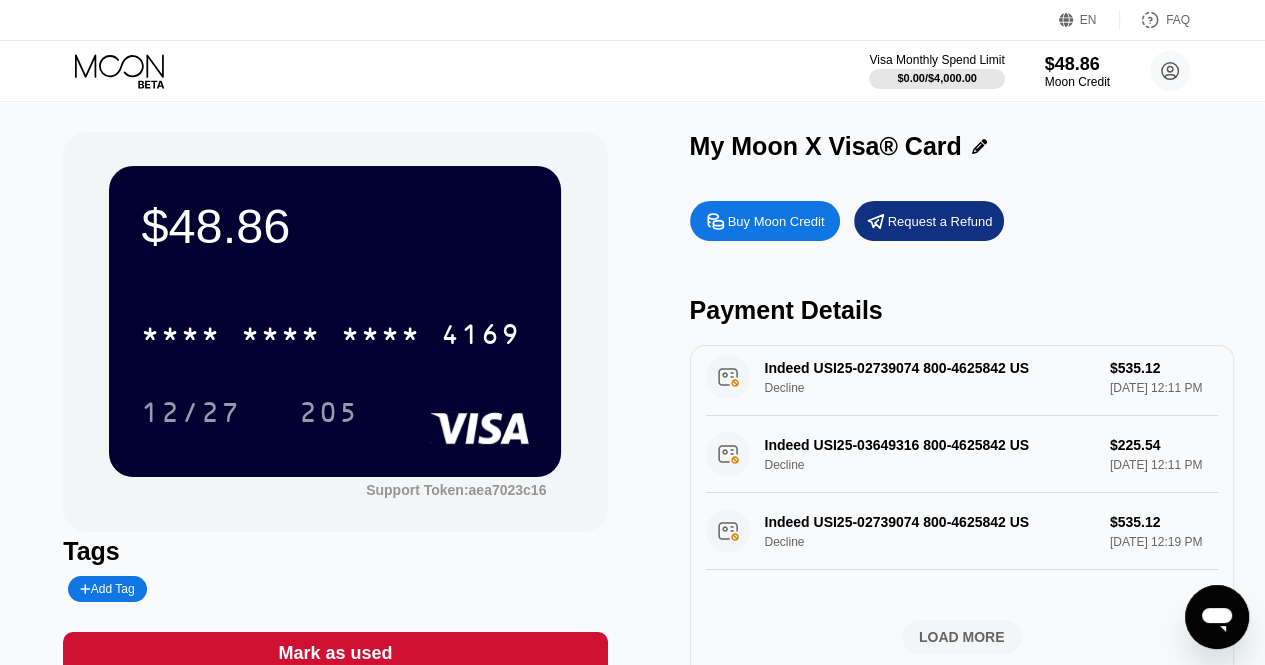 click on "Indeed USI25-02739074    800-4625842  US Decline $535.12 [DATE] 12:14 PM Indeed USI25-03649316    800-4625842  US Decline $225.54 [DATE] 12:14 PM Indeed USI25-03649316    [GEOGRAPHIC_DATA]       [GEOGRAPHIC_DATA] Decline $225.54 [DATE] 12:17 PM Indeed USI25-02739074    [GEOGRAPHIC_DATA]       [GEOGRAPHIC_DATA] Decline $535.12 [DATE] 12:17 PM Indeed USI25-03649316    800-4625842  US Decline $225.54 [DATE] 12:18 PM Indeed USI25-03649316    800-4625842  US Decline $225.54 [DATE] 12:14 PM Indeed USI25-02739074    800-4625842  US Decline $535.12 [DATE] 12:14 PM Indeed USI25-02739074    800-4625842  US Decline $535.12 [DATE] 12:13 PM Indeed USI25-03649316    800-4625842  US Decline $225.54 [DATE] 12:13 PM Indeed USI25-02739074    800-4625842  US Decline $535.12 [DATE] 12:11 PM Indeed USI25-03649316    800-4625842  US Decline $225.54 [DATE] 12:11 PM Indeed USI25-02739074    800-4625842  US Decline $535.12 [DATE] 12:19 PM LOAD MORE" at bounding box center [962, 162] 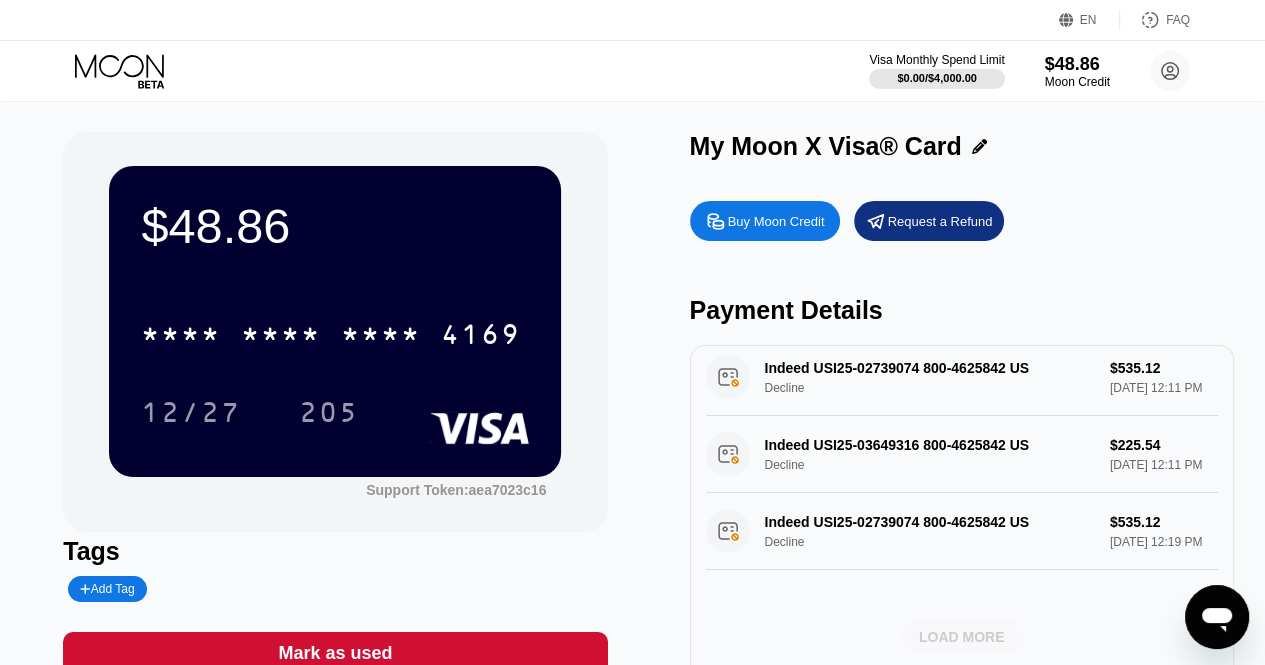 click on "LOAD MORE" at bounding box center (962, 637) 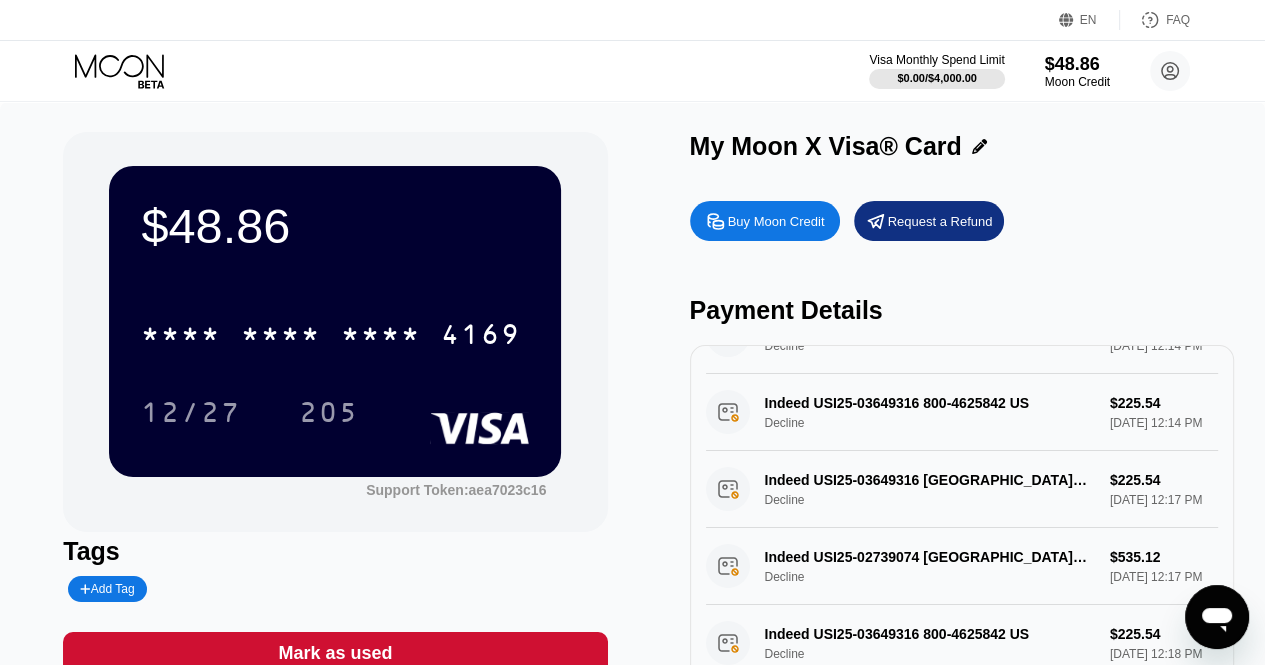 scroll, scrollTop: 0, scrollLeft: 0, axis: both 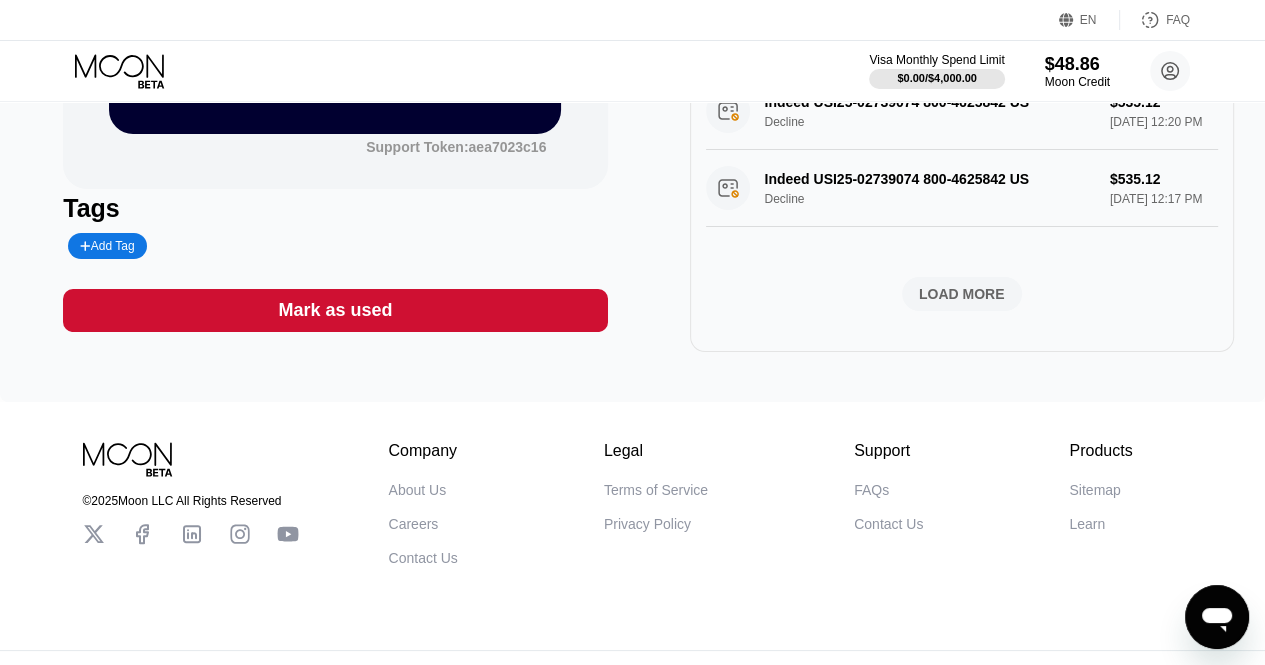 click on "LOAD MORE" at bounding box center [962, 294] 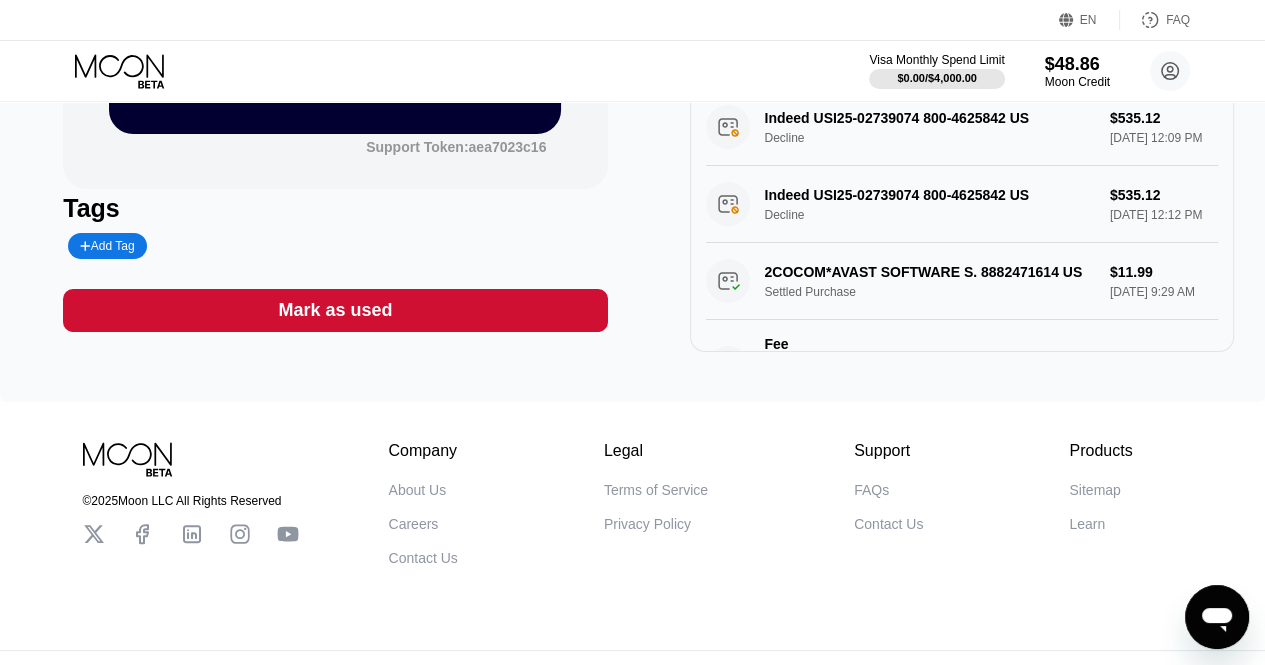 scroll, scrollTop: 2191, scrollLeft: 0, axis: vertical 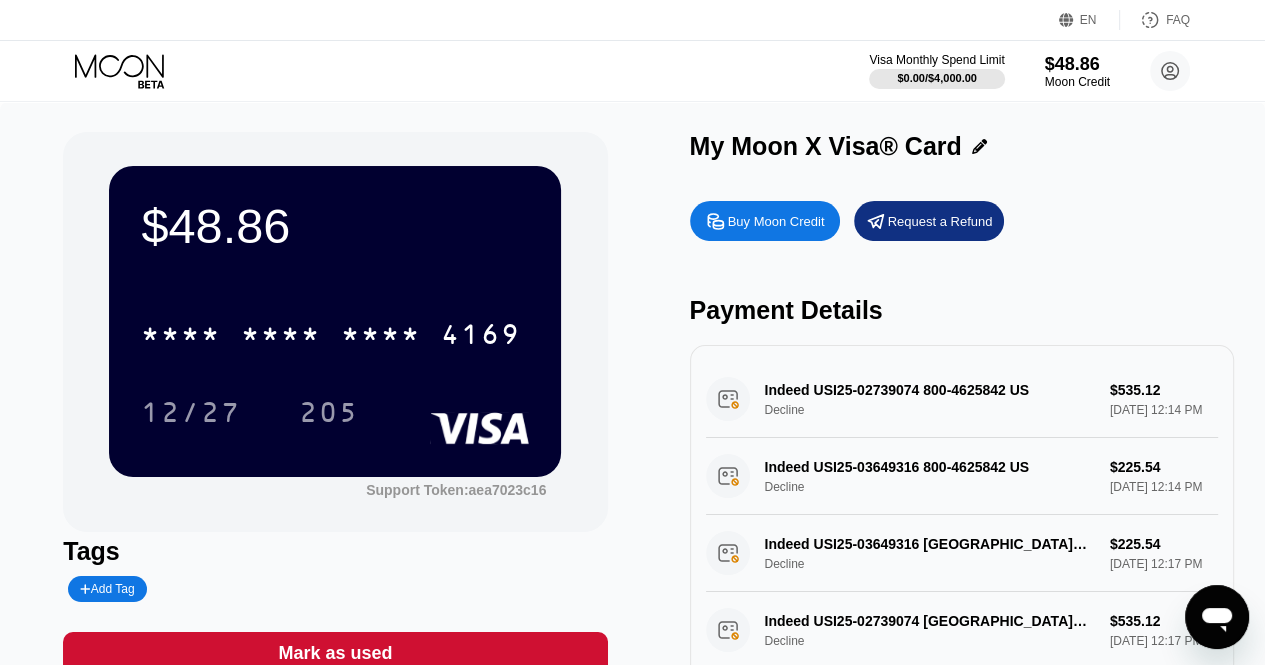 click on "Indeed USI25-02739074    800-4625842  US Decline $535.12 [DATE] 12:14 PM" at bounding box center (962, 399) 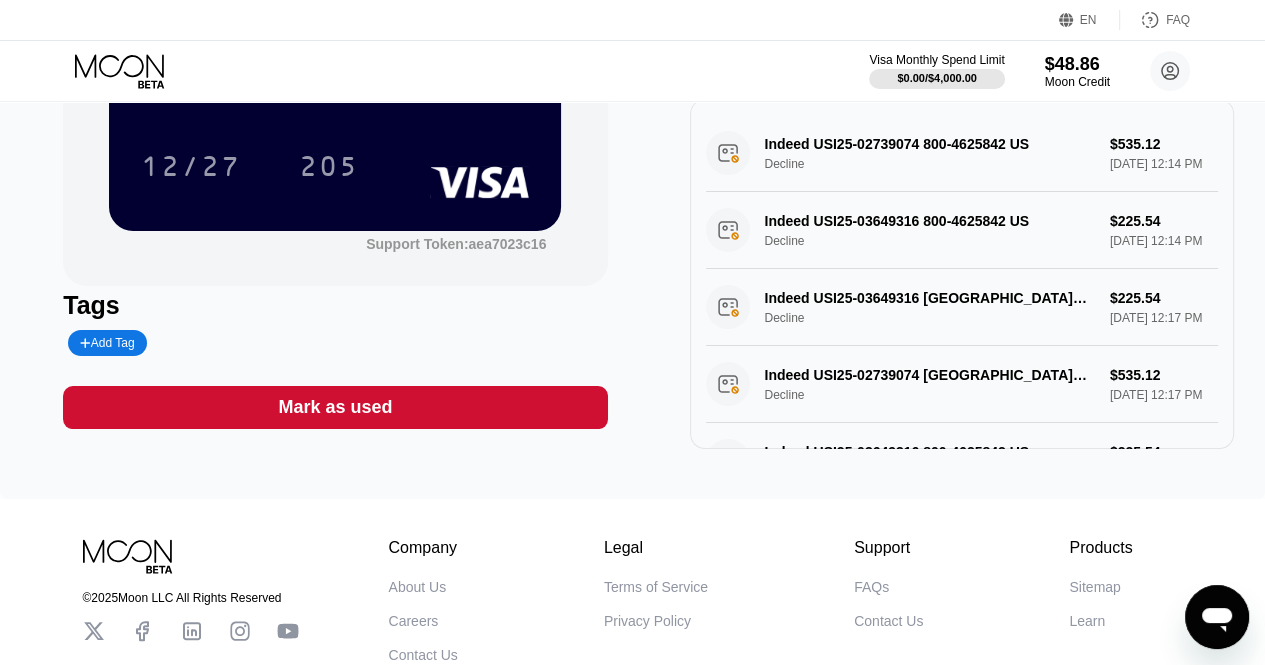 scroll, scrollTop: 253, scrollLeft: 0, axis: vertical 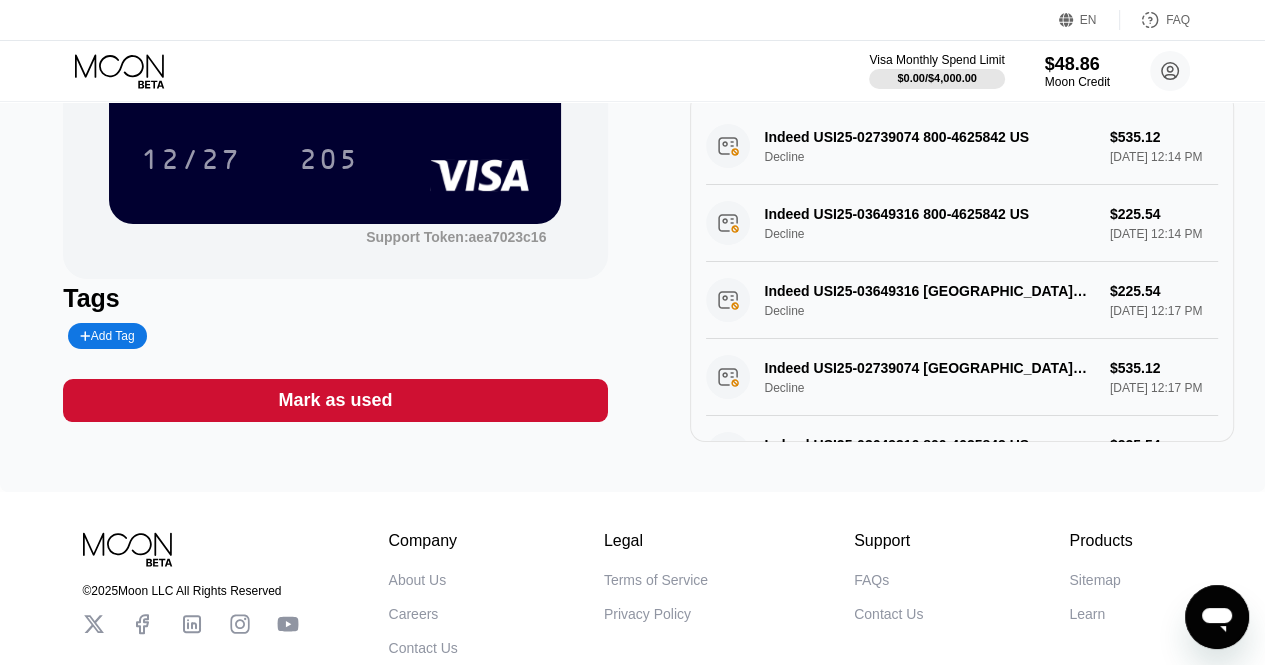 click on "Indeed USI25-02739074    800-4625842  US Decline $535.12 [DATE] 12:14 PM Indeed USI25-03649316    800-4625842  US Decline $225.54 [DATE] 12:14 PM Indeed USI25-03649316    [GEOGRAPHIC_DATA]       [GEOGRAPHIC_DATA] Decline $225.54 [DATE] 12:17 PM Indeed USI25-02739074    [GEOGRAPHIC_DATA]       [GEOGRAPHIC_DATA] Decline $535.12 [DATE] 12:17 PM Indeed USI25-03649316    800-4625842  US Decline $225.54 [DATE] 12:18 PM Indeed USI25-03649316    800-4625842  US Decline $225.54 [DATE] 12:14 PM Indeed USI25-02739074    800-4625842  US Decline $535.12 [DATE] 12:14 PM Indeed USI25-02739074    800-4625842  US Decline $535.12 [DATE] 12:13 PM Indeed USI25-03649316    800-4625842  US Decline $225.54 [DATE] 12:13 PM Indeed USI25-02739074    800-4625842  US Decline $535.12 [DATE] 12:11 PM Indeed USI25-03649316    800-4625842  US Decline $225.54 [DATE] 12:11 PM Indeed USI25-02739074    800-4625842  US Decline $535.12 [DATE] 12:19 PM Indeed USI25-02739074    800-4625842  US Decline $535.12 Decline $535.12 Fee" at bounding box center (962, 267) 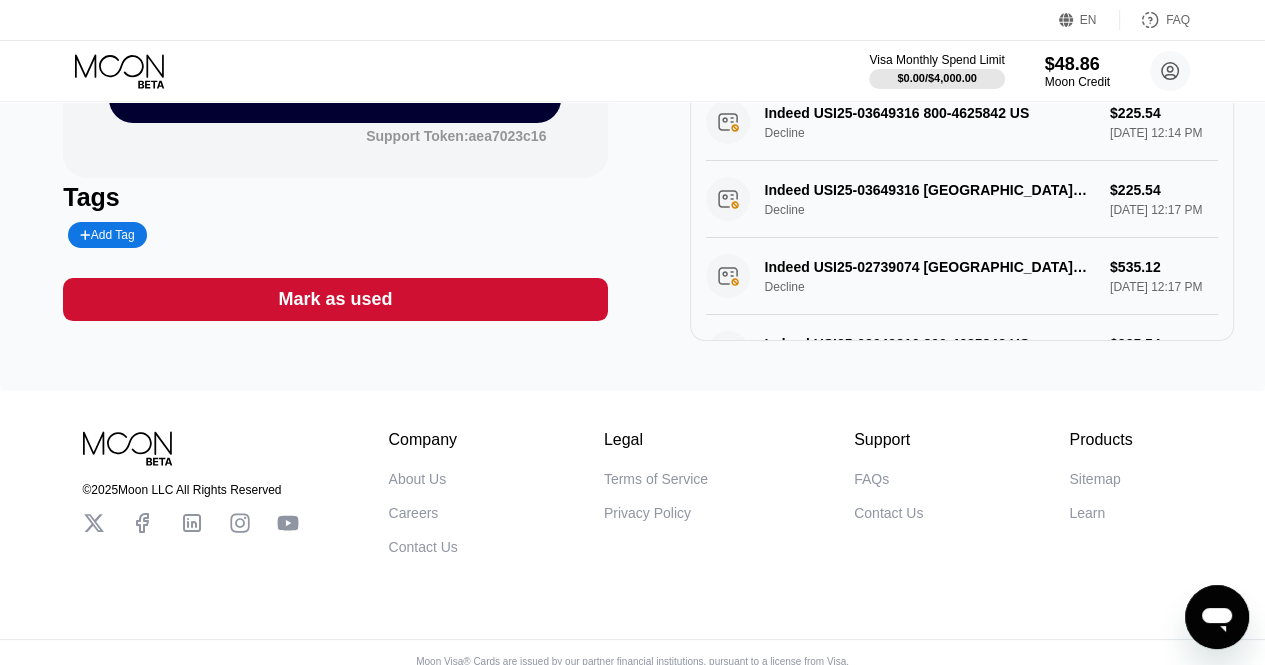 scroll, scrollTop: 380, scrollLeft: 0, axis: vertical 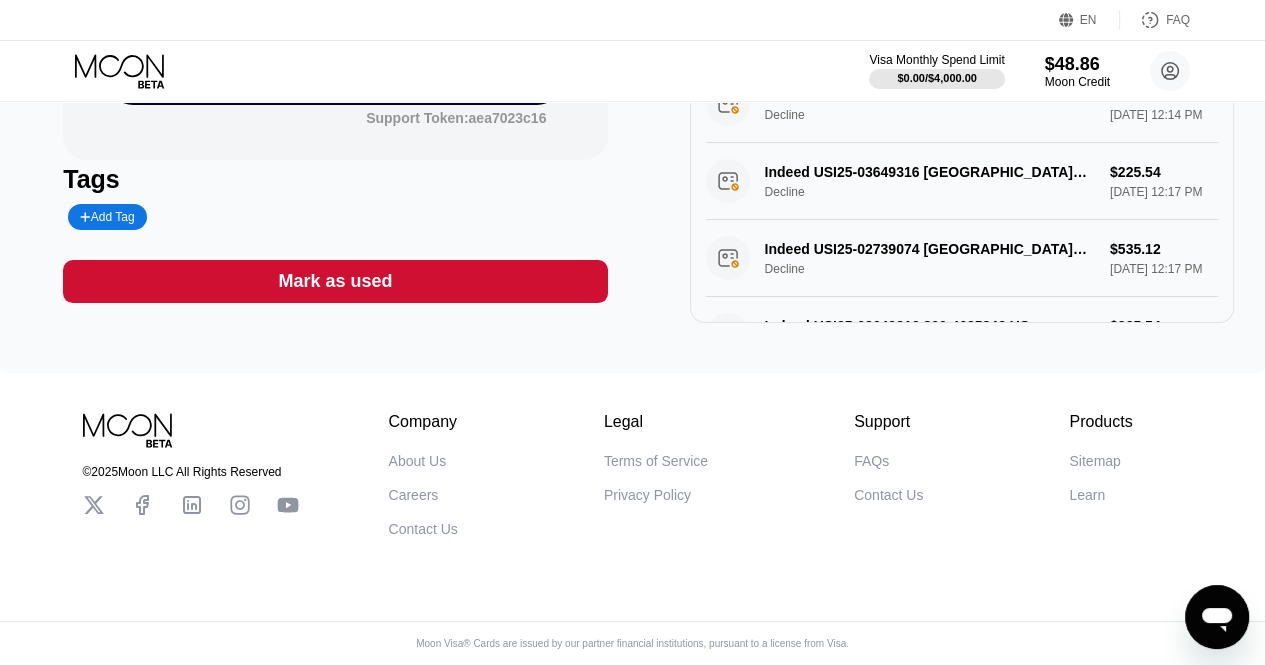 drag, startPoint x: 1264, startPoint y: 527, endPoint x: 1279, endPoint y: 391, distance: 136.8247 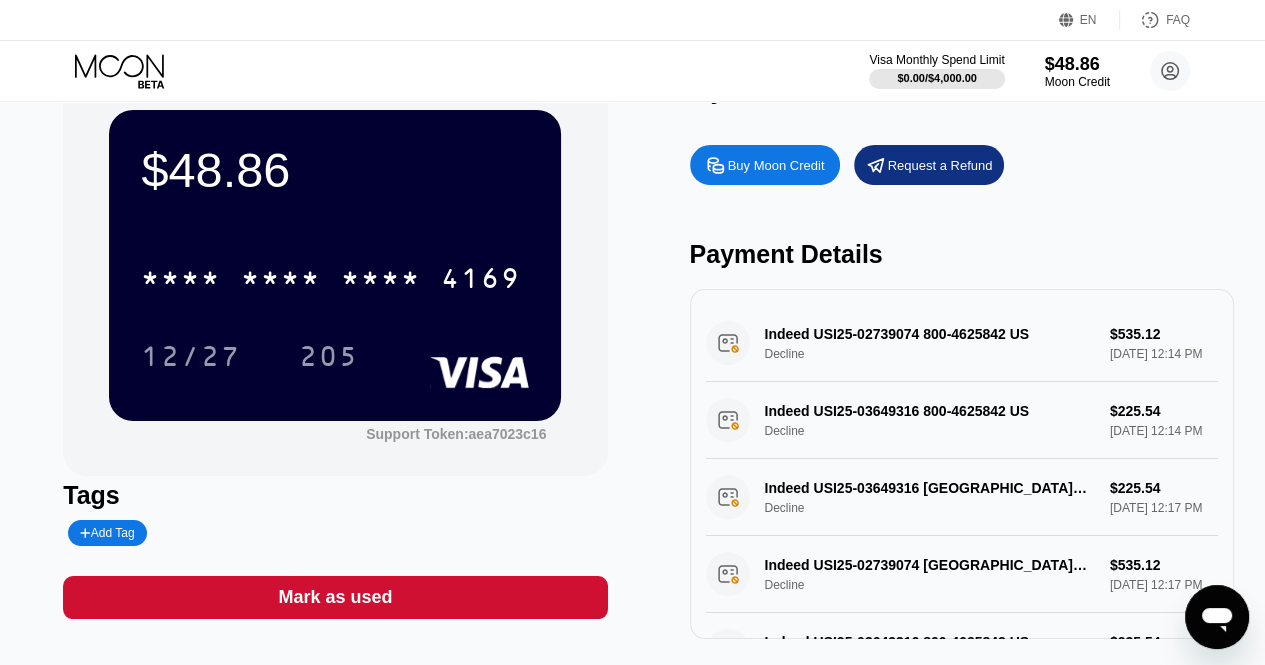 scroll, scrollTop: 0, scrollLeft: 0, axis: both 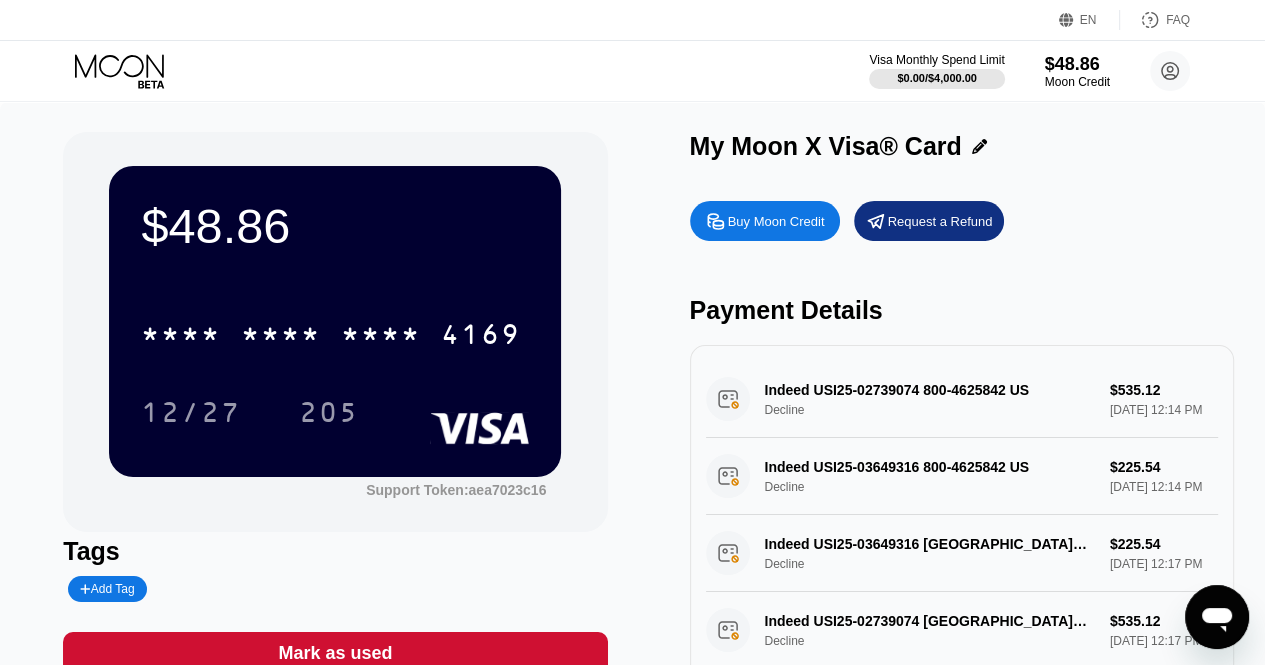 click on "Indeed USI25-02739074    800-4625842  US Decline $535.12 [DATE] 12:14 PM" at bounding box center [962, 399] 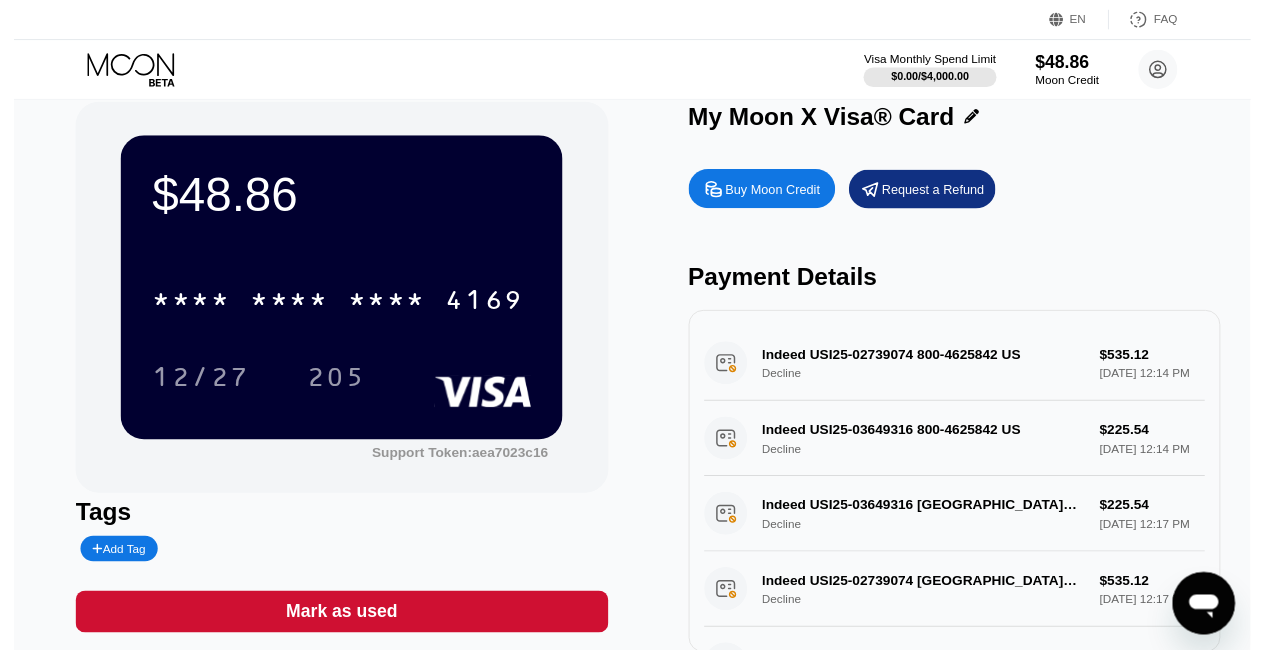 scroll, scrollTop: 0, scrollLeft: 0, axis: both 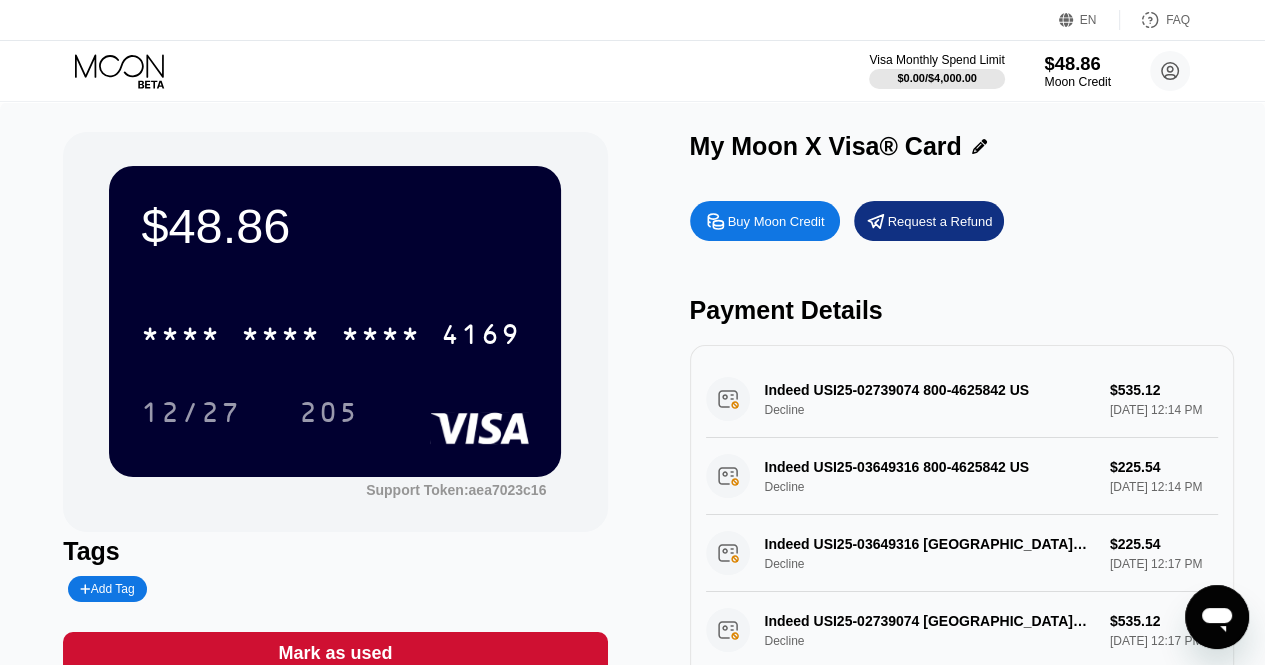 click on "$48.86" at bounding box center (1077, 63) 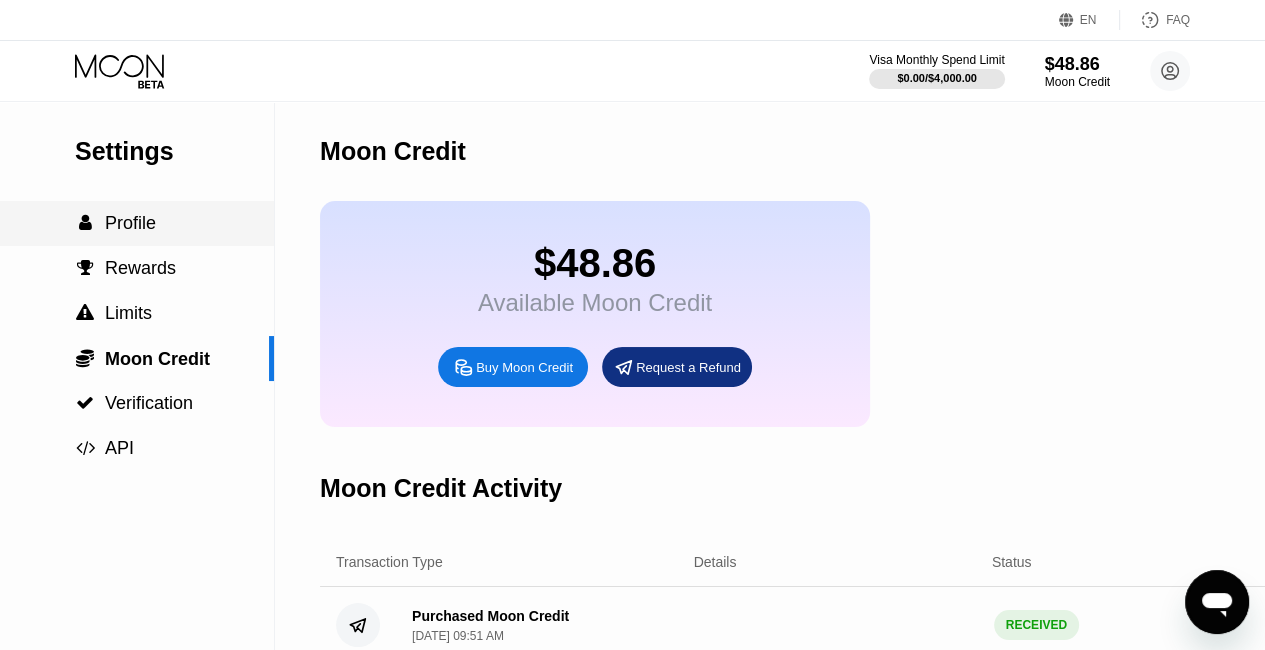 click on "Profile" at bounding box center [130, 223] 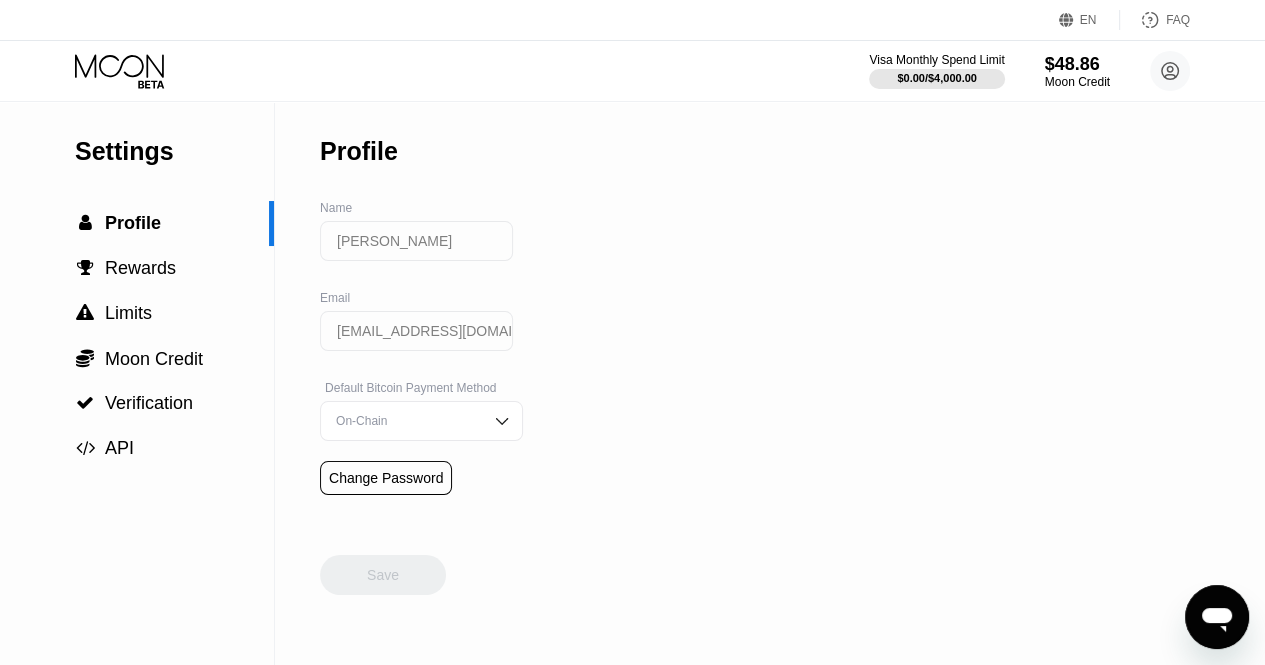 click on "[EMAIL_ADDRESS][DOMAIN_NAME]" at bounding box center (416, 331) 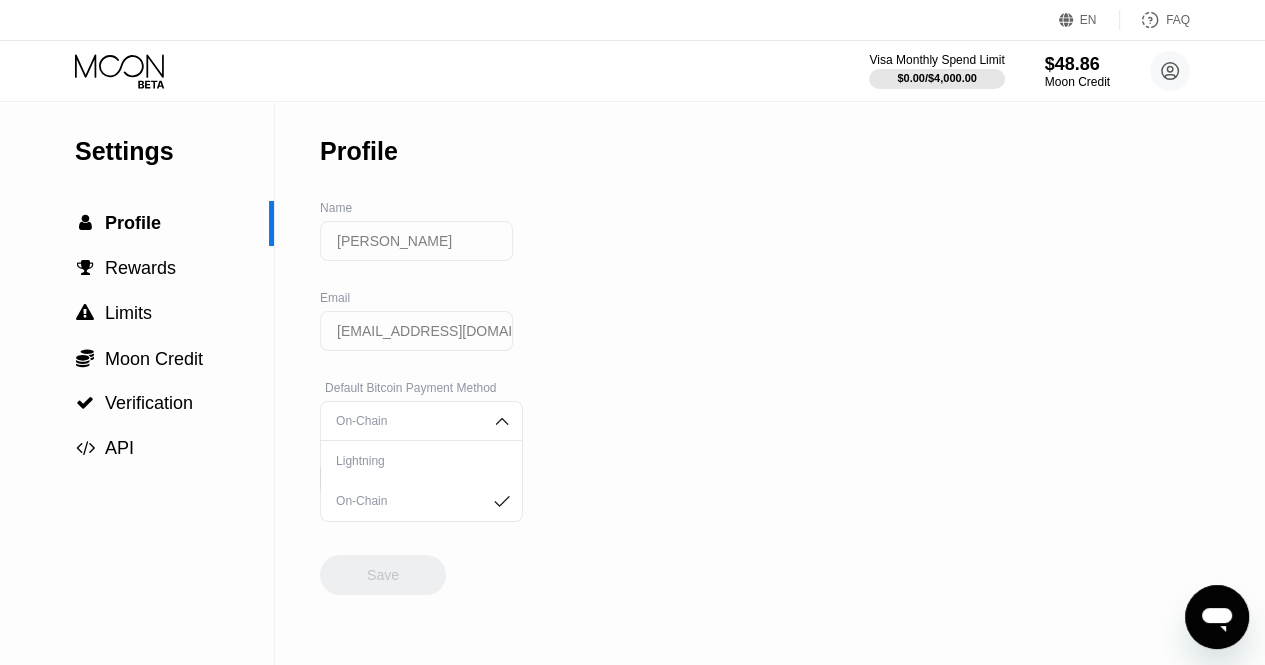 click on "Settings  Profile  Rewards  Limits  Moon Credit  Verification  API Profile Name Sim White Email [EMAIL_ADDRESS][DOMAIN_NAME] Default Bitcoin Payment Method On-Chain Lightning On-Chain Change Password Save" at bounding box center [632, 383] 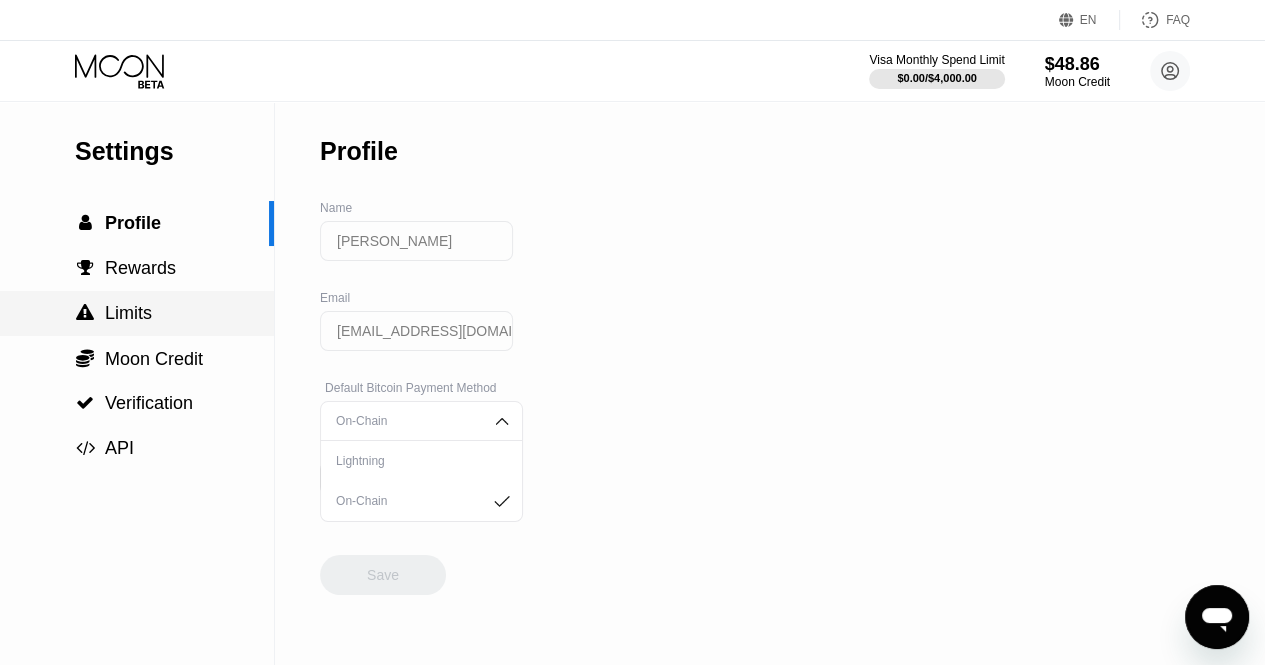 click on "Limits" at bounding box center [128, 313] 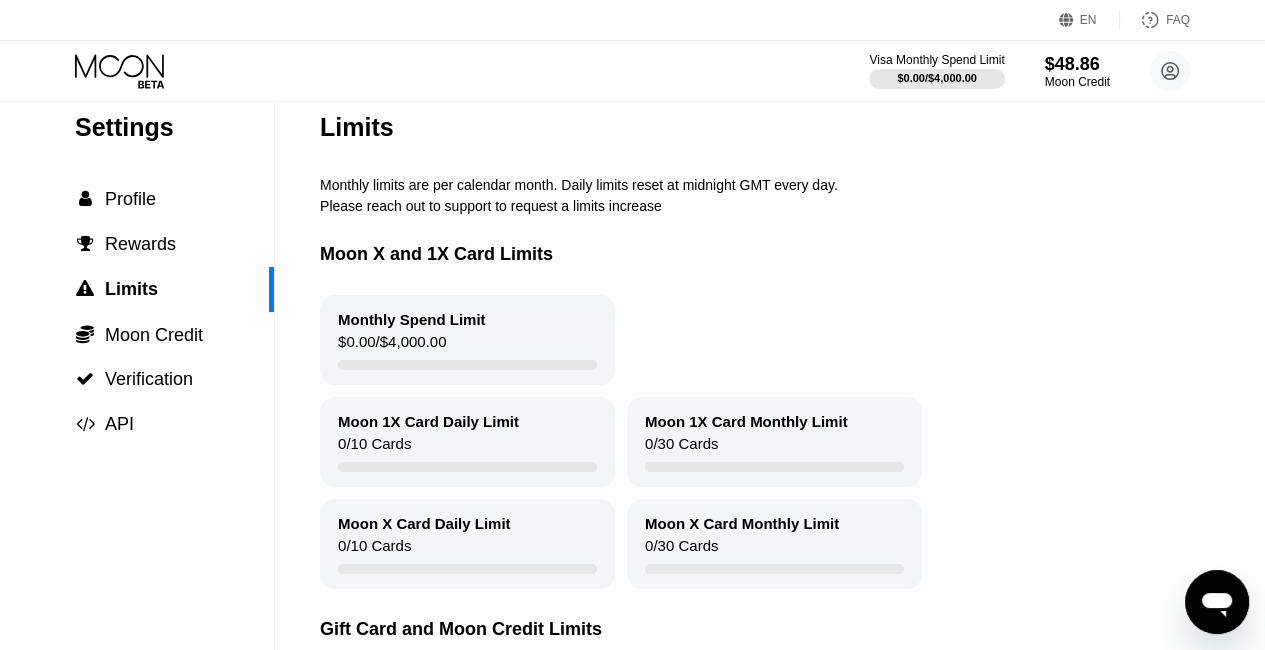 scroll, scrollTop: 27, scrollLeft: 0, axis: vertical 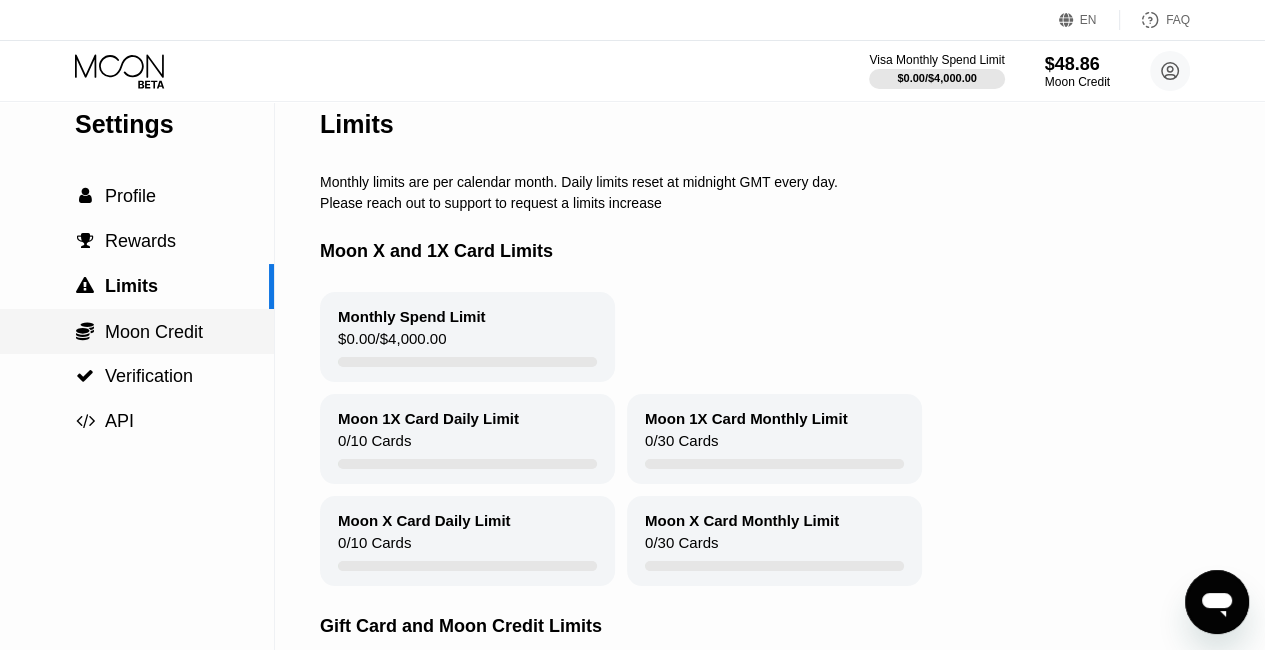 click on "Moon Credit" at bounding box center (154, 332) 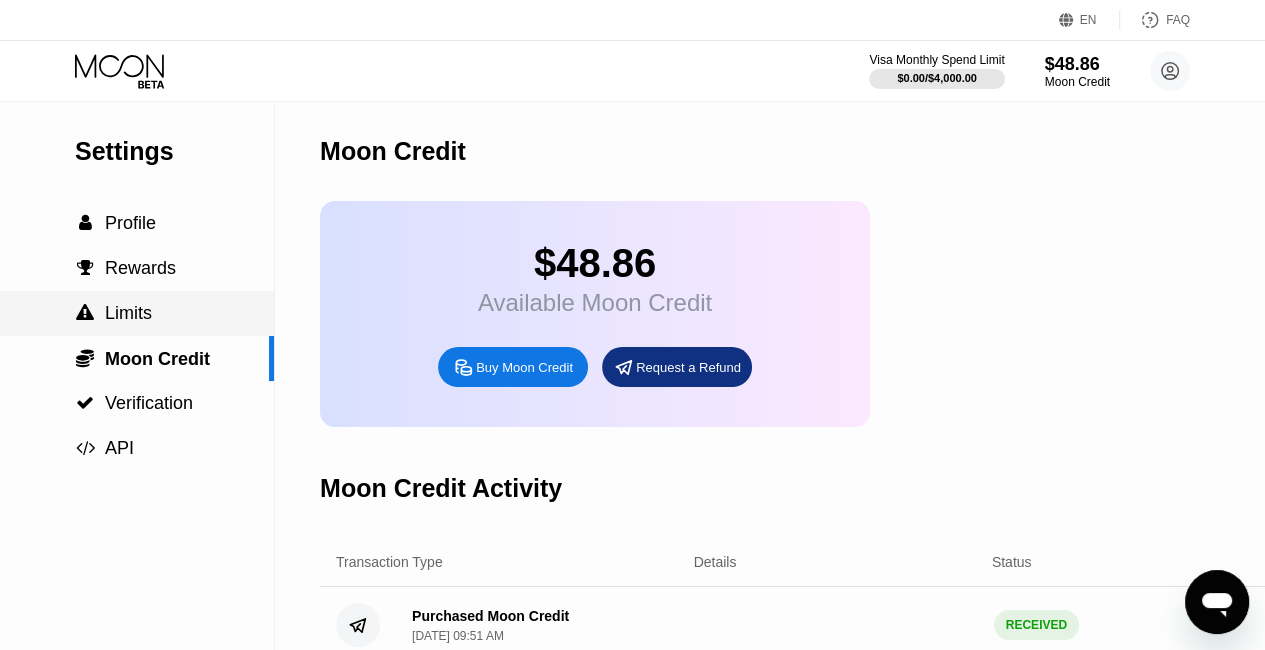 scroll, scrollTop: 0, scrollLeft: 0, axis: both 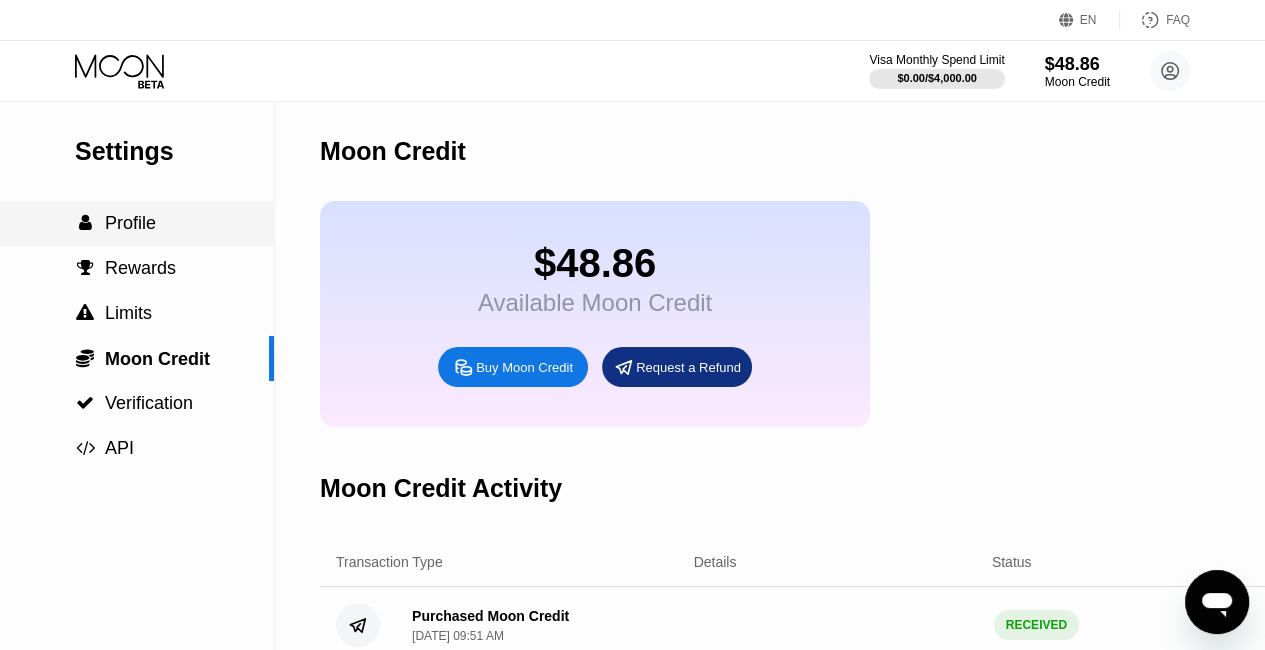 click on "Profile" at bounding box center (130, 223) 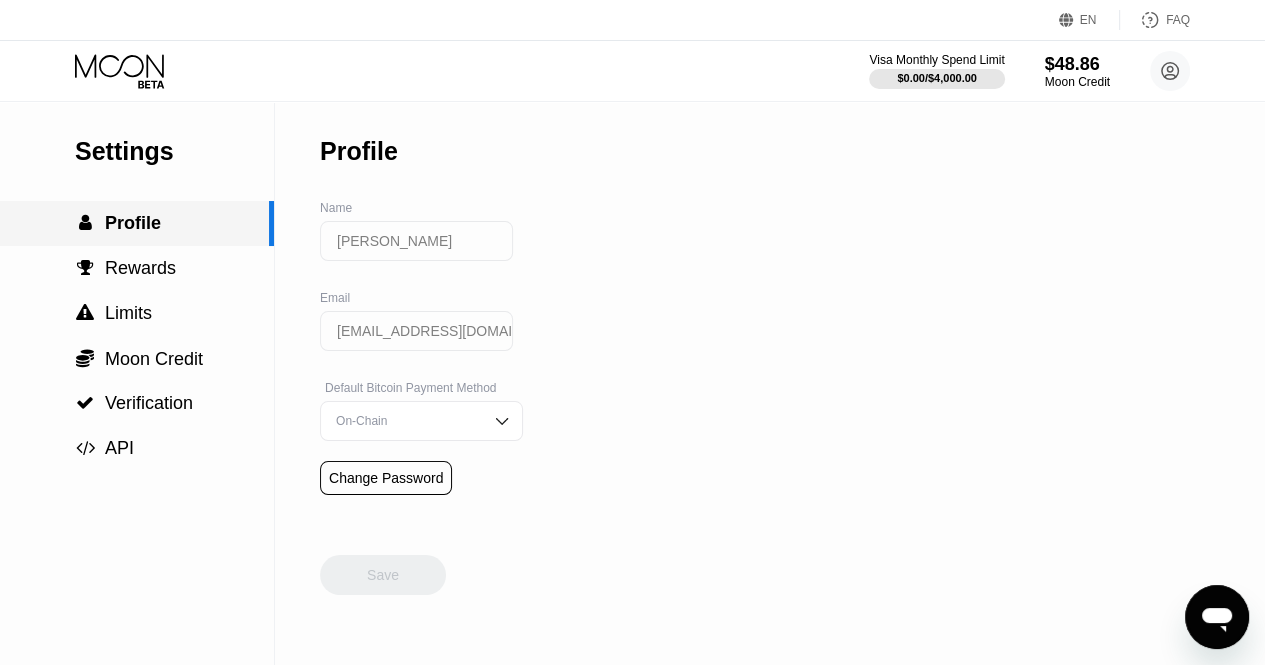 click on "Profile" at bounding box center [133, 223] 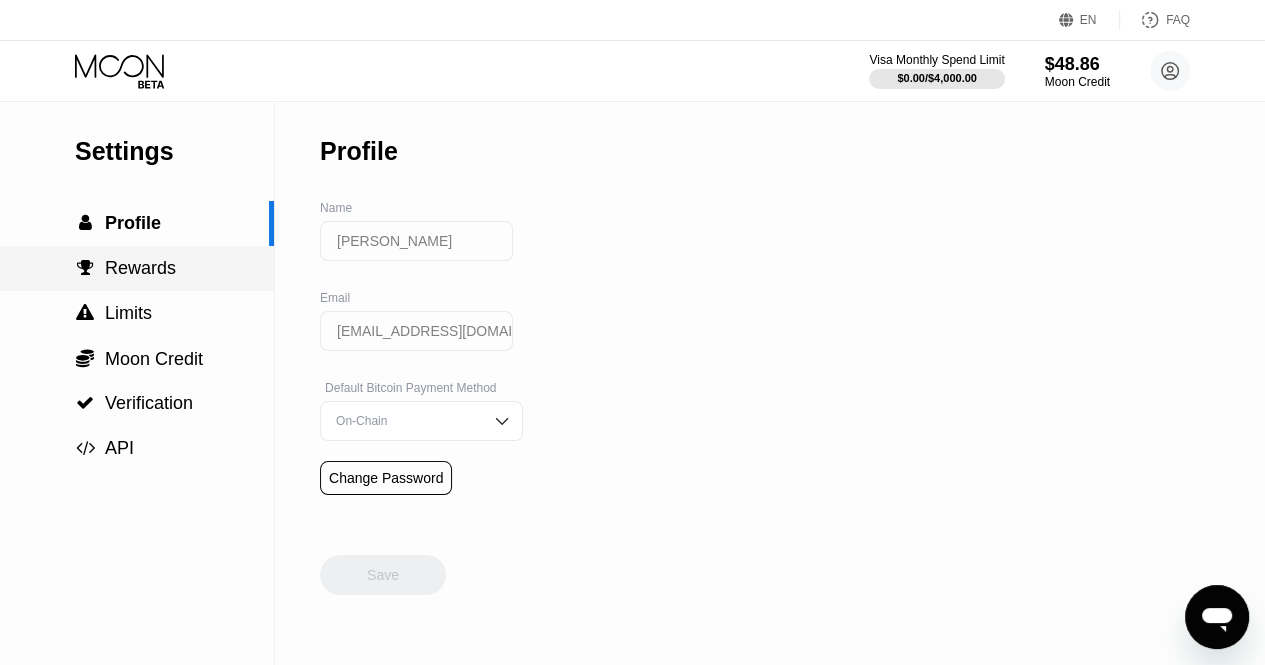 click on " Rewards" at bounding box center [137, 268] 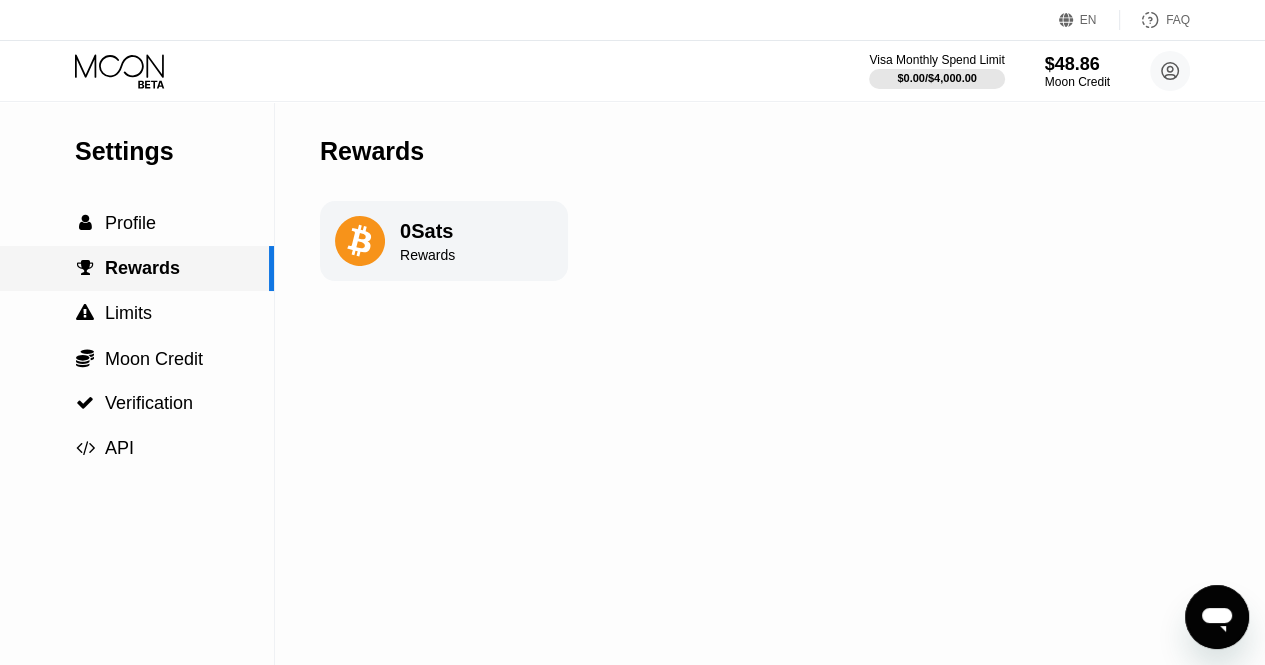 click on " Rewards" at bounding box center [137, 268] 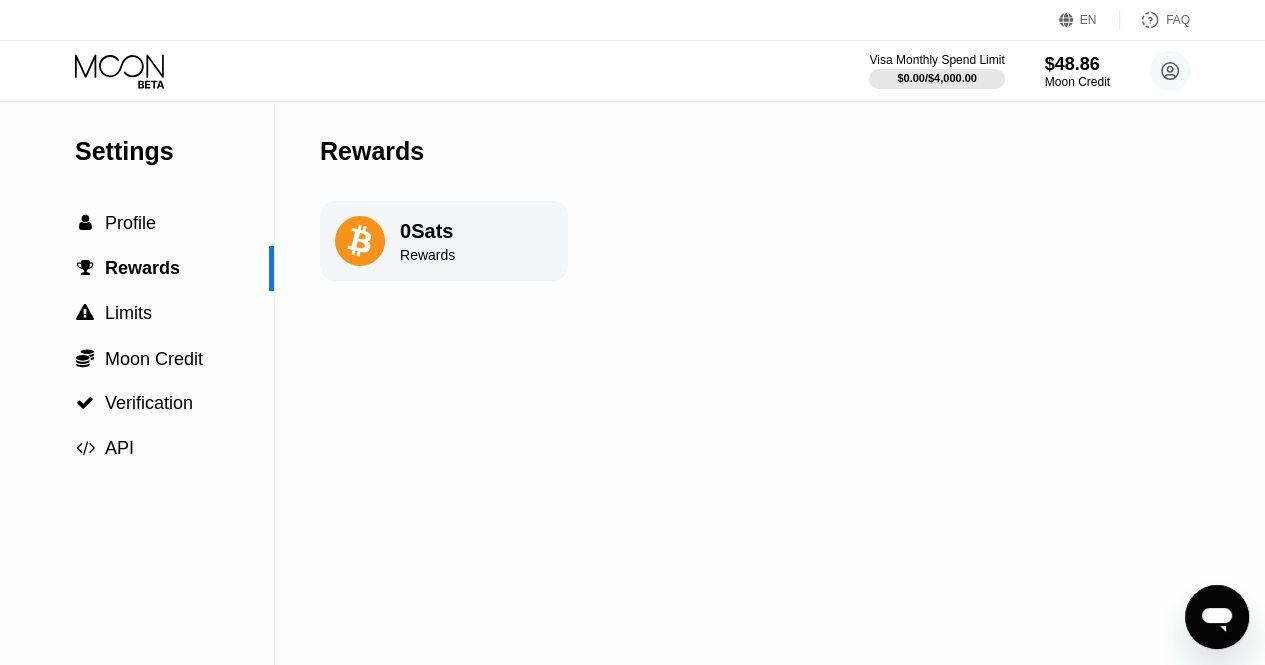 click on "0  Sats Rewards" at bounding box center (444, 241) 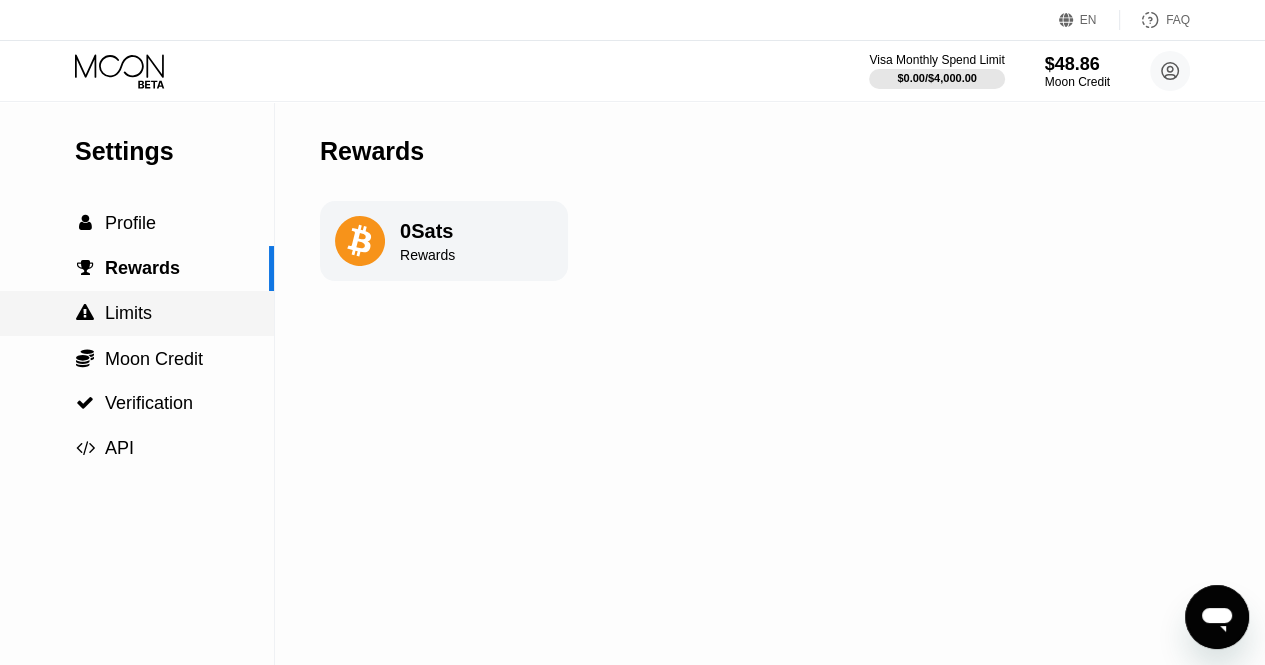 click on " Limits" at bounding box center [137, 313] 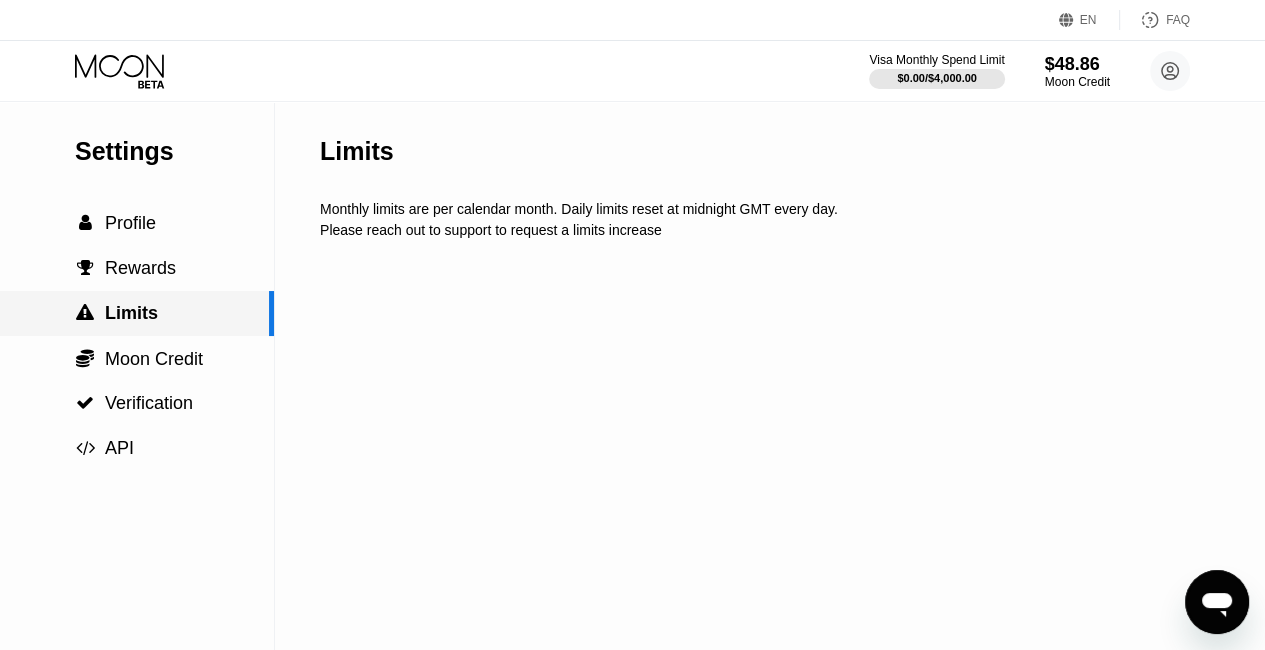 click on " Limits" at bounding box center [134, 313] 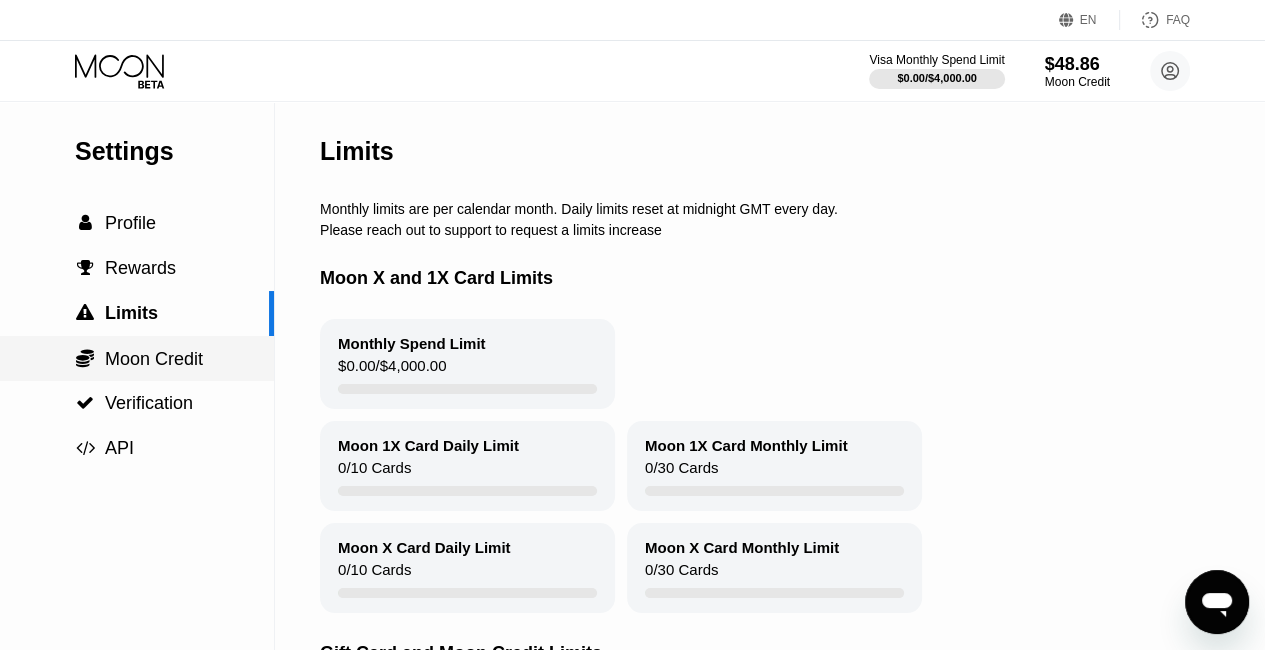 click on "Moon Credit" at bounding box center (154, 359) 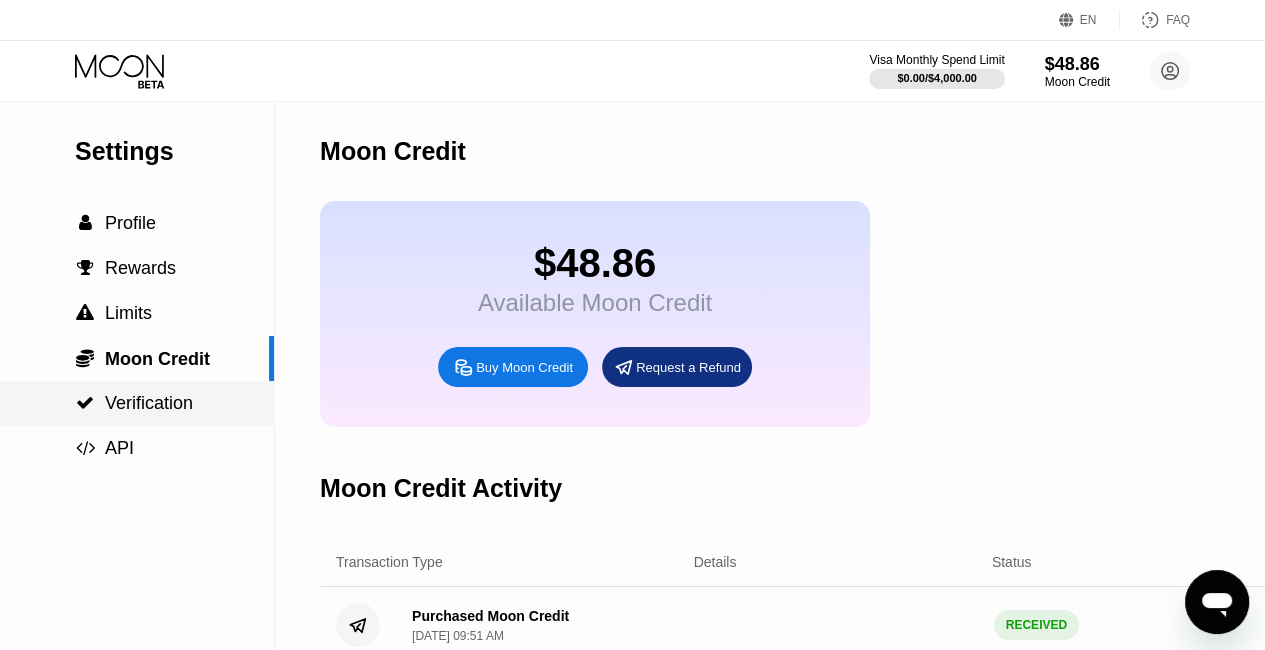 click on "Verification" at bounding box center [149, 403] 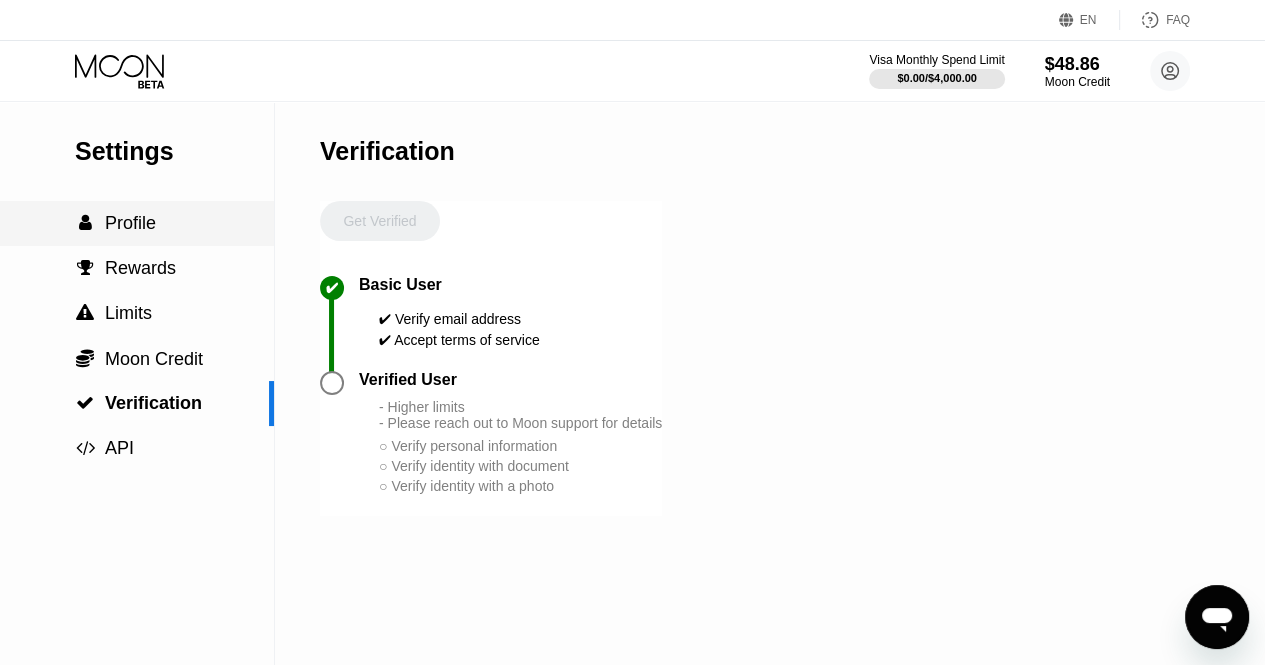 click on "Profile" at bounding box center (130, 223) 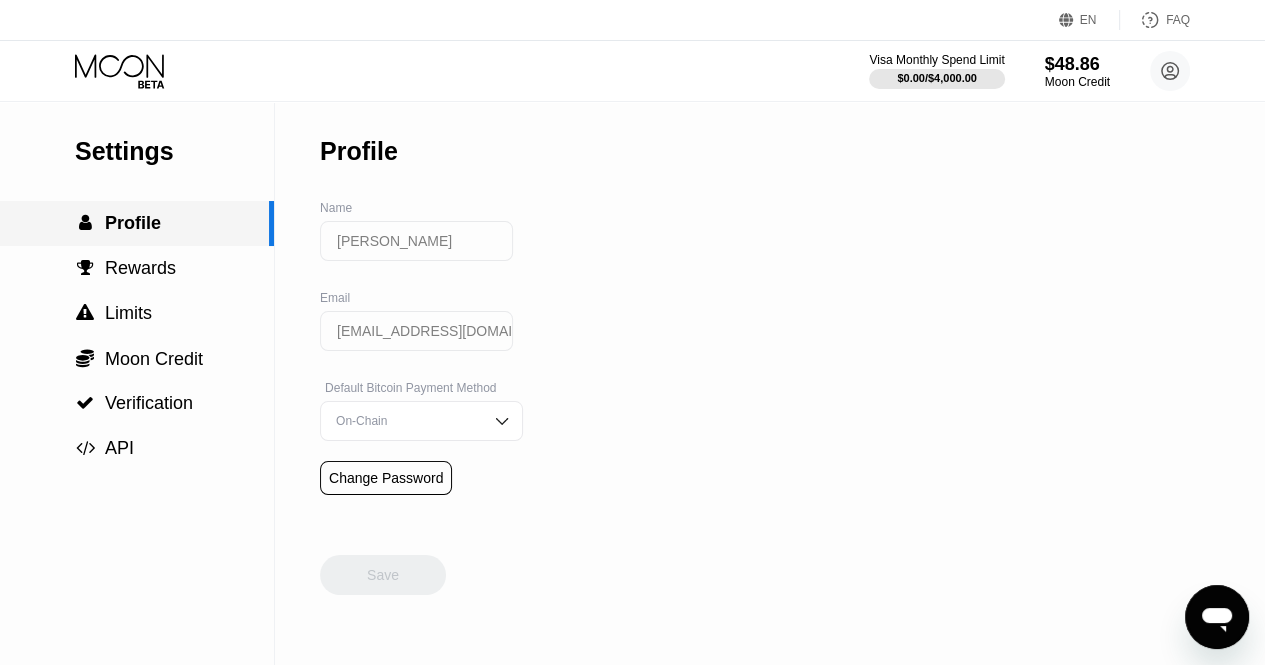 click on "Profile" at bounding box center (133, 223) 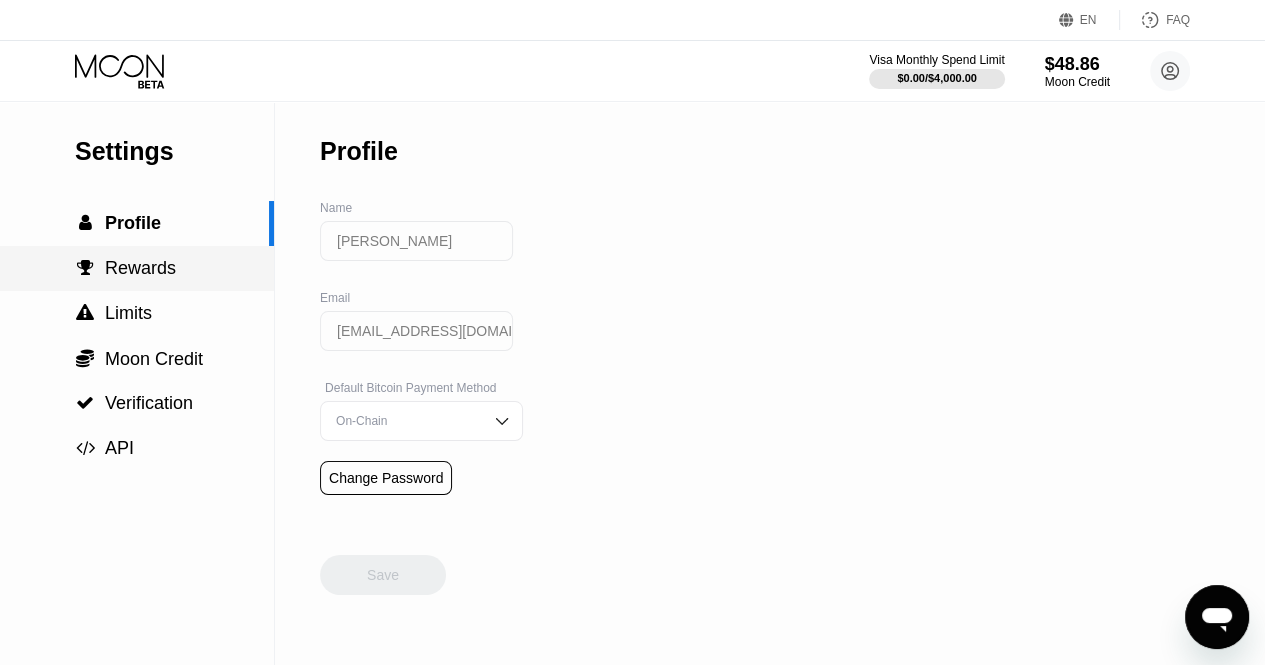 click on "Rewards" at bounding box center (140, 268) 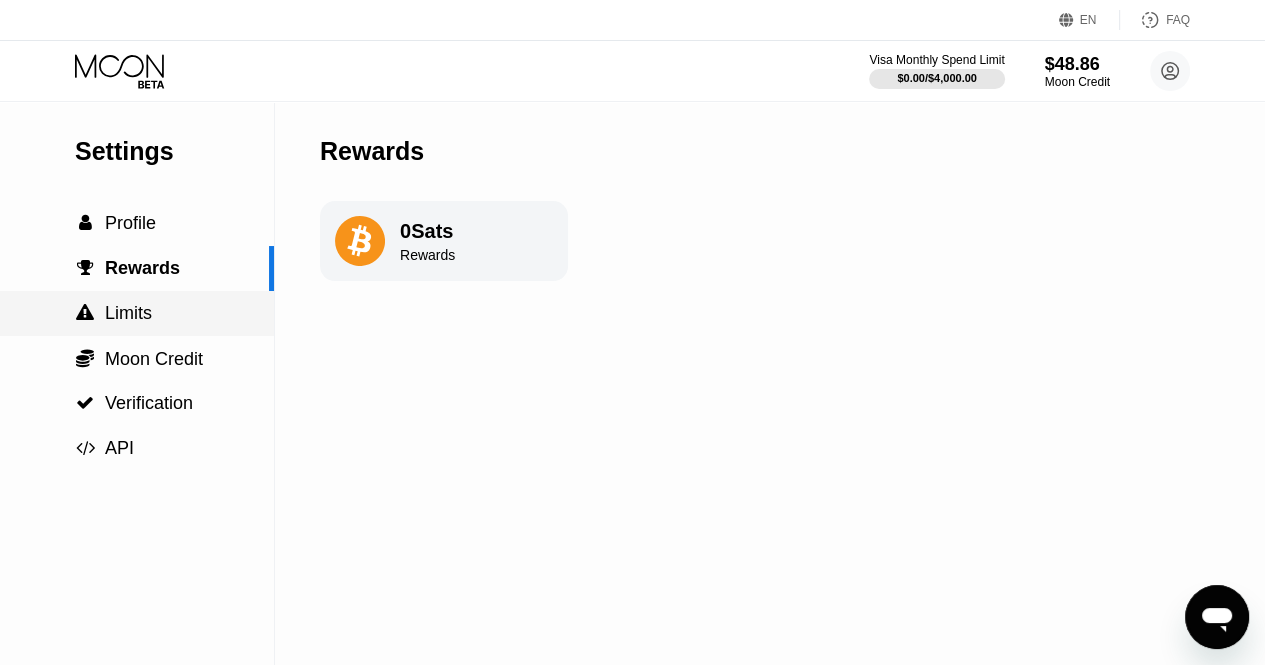 click on " Limits" at bounding box center (137, 313) 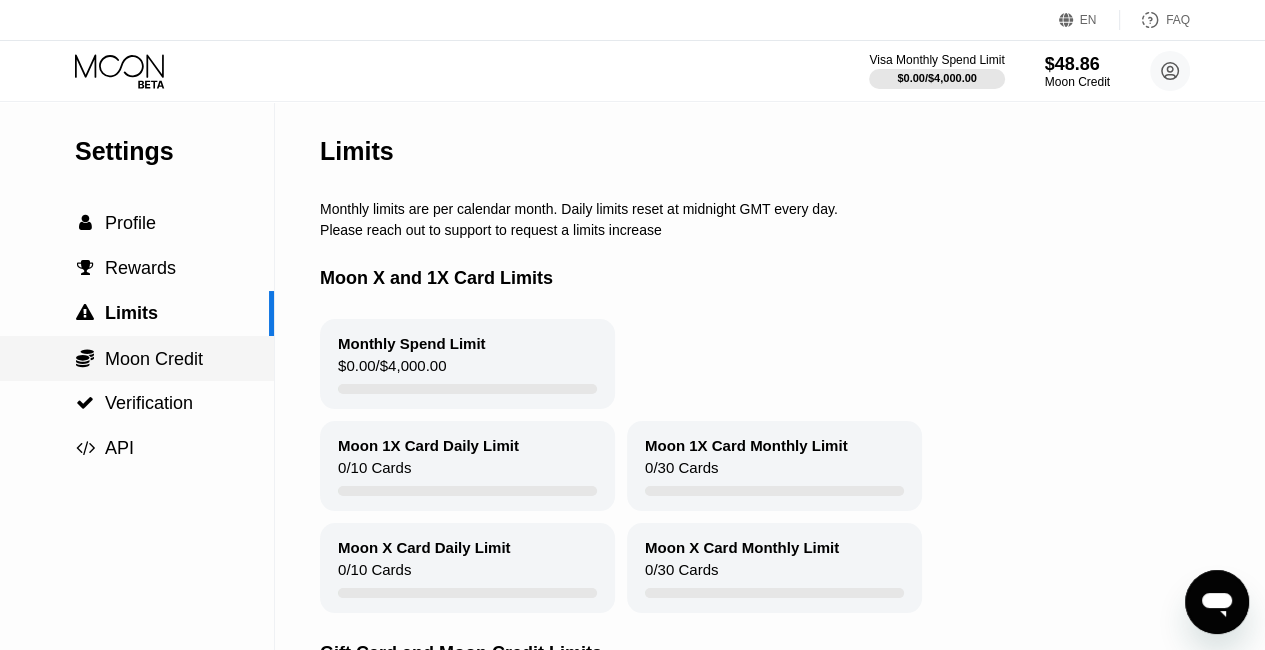 click on " Moon Credit" at bounding box center (137, 358) 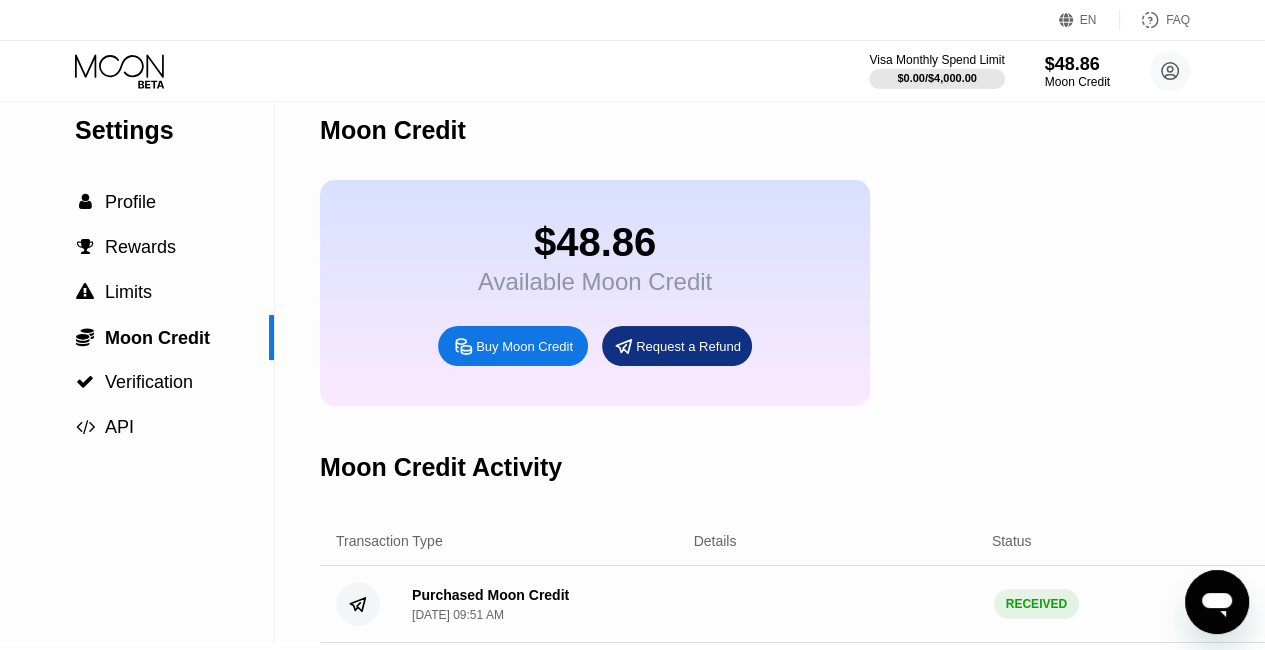 scroll, scrollTop: 0, scrollLeft: 0, axis: both 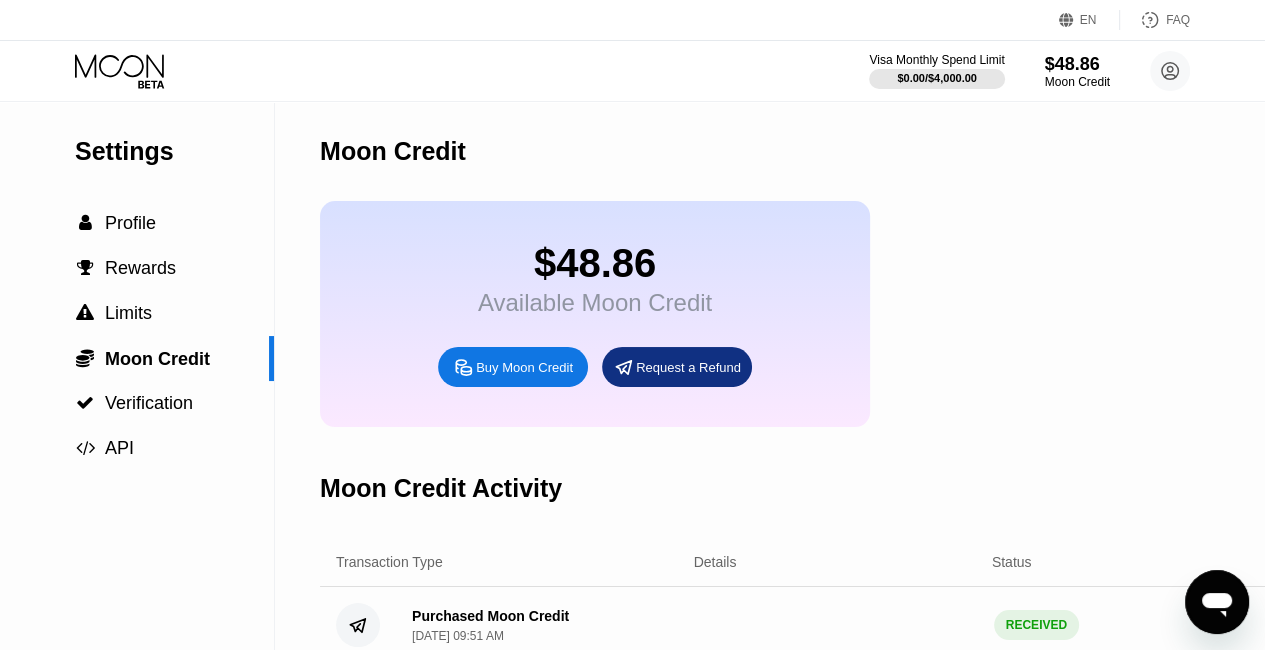 click on "Settings" at bounding box center (174, 151) 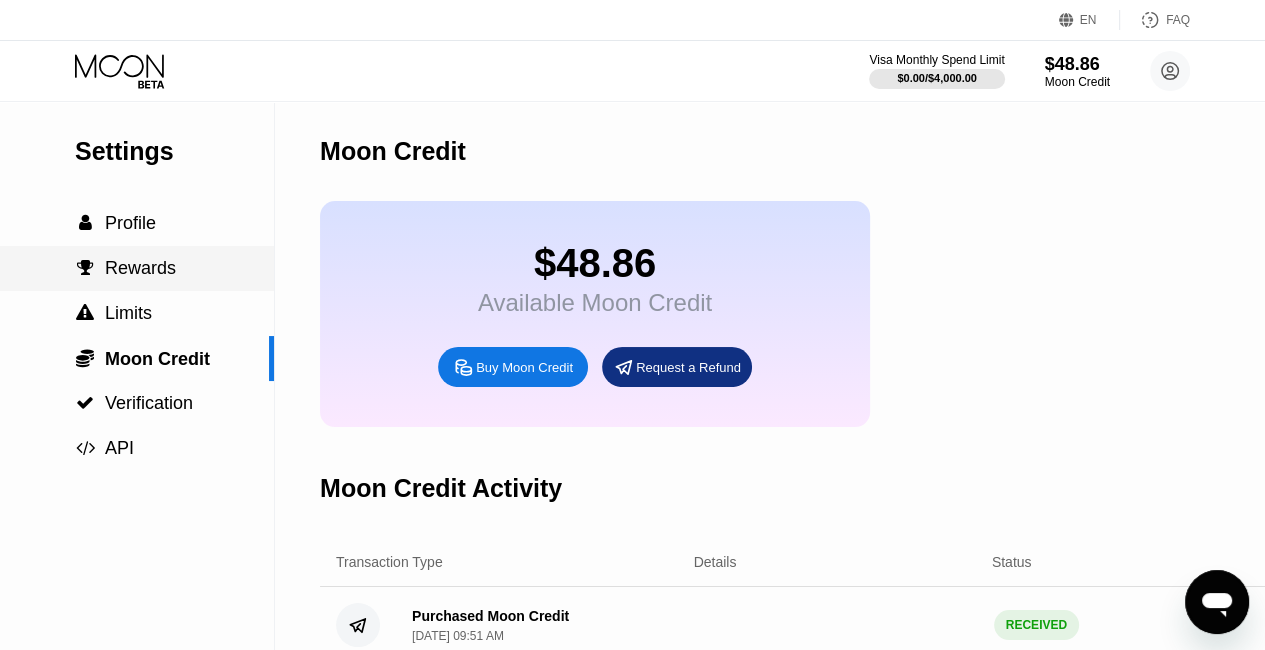 click on "Rewards" at bounding box center [140, 268] 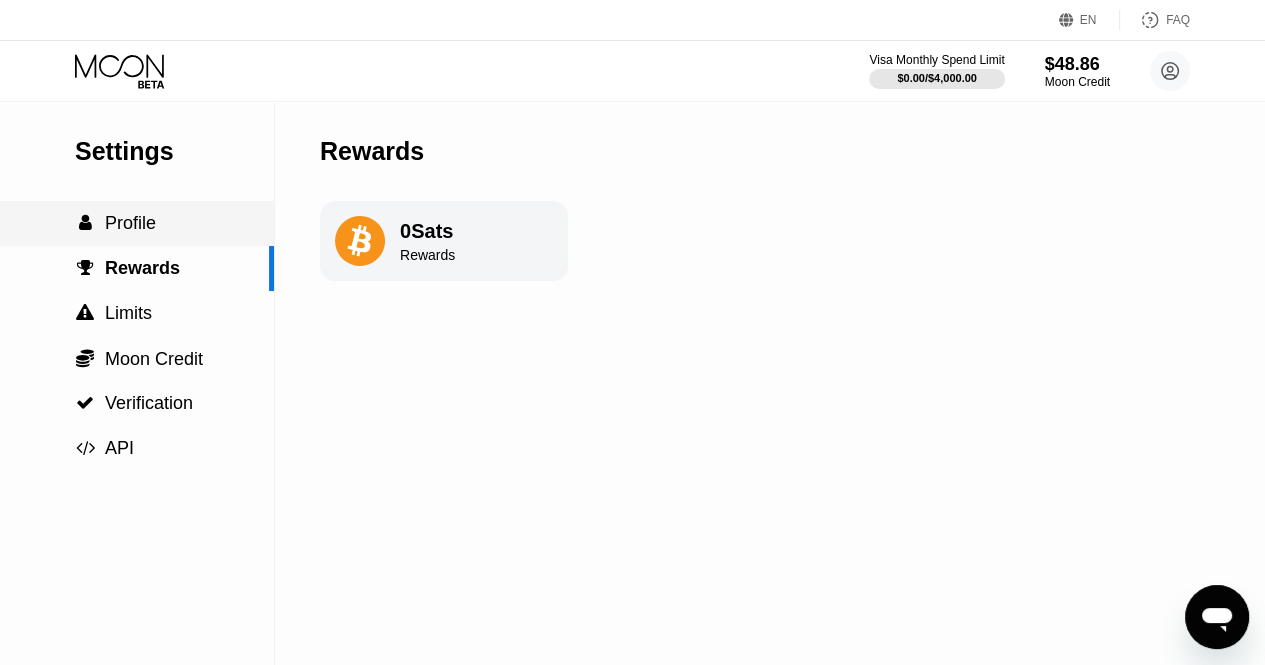 click on "Profile" at bounding box center [130, 223] 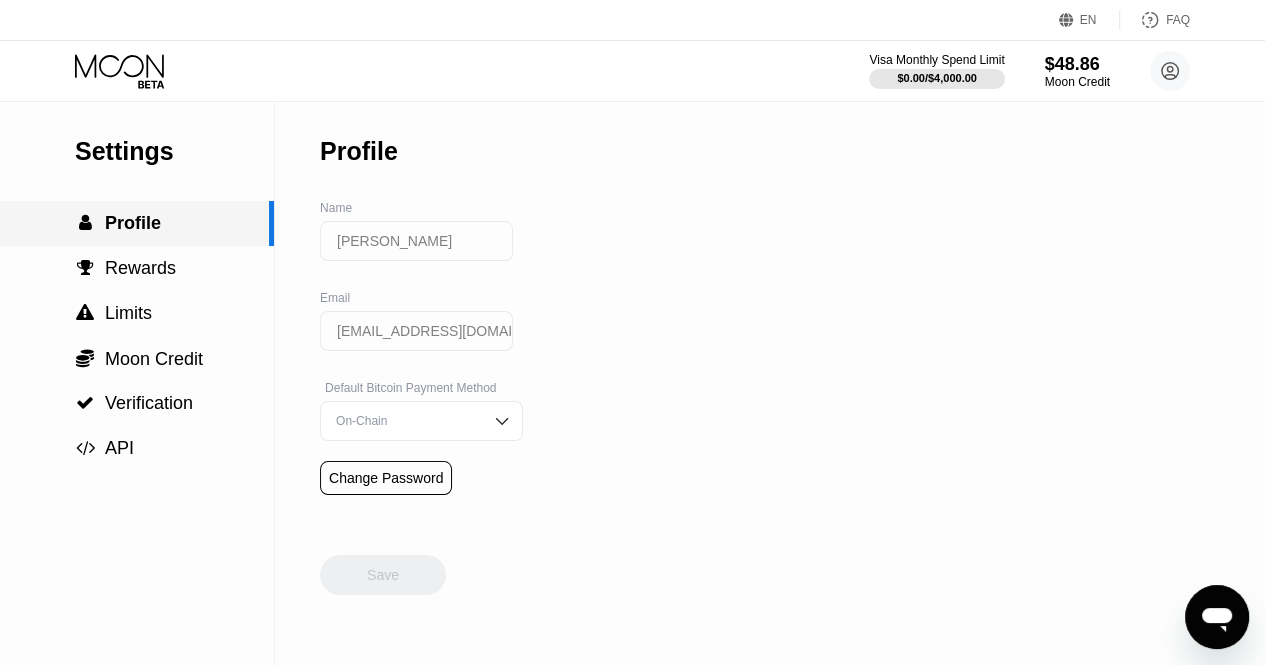 click on "Profile" at bounding box center (133, 223) 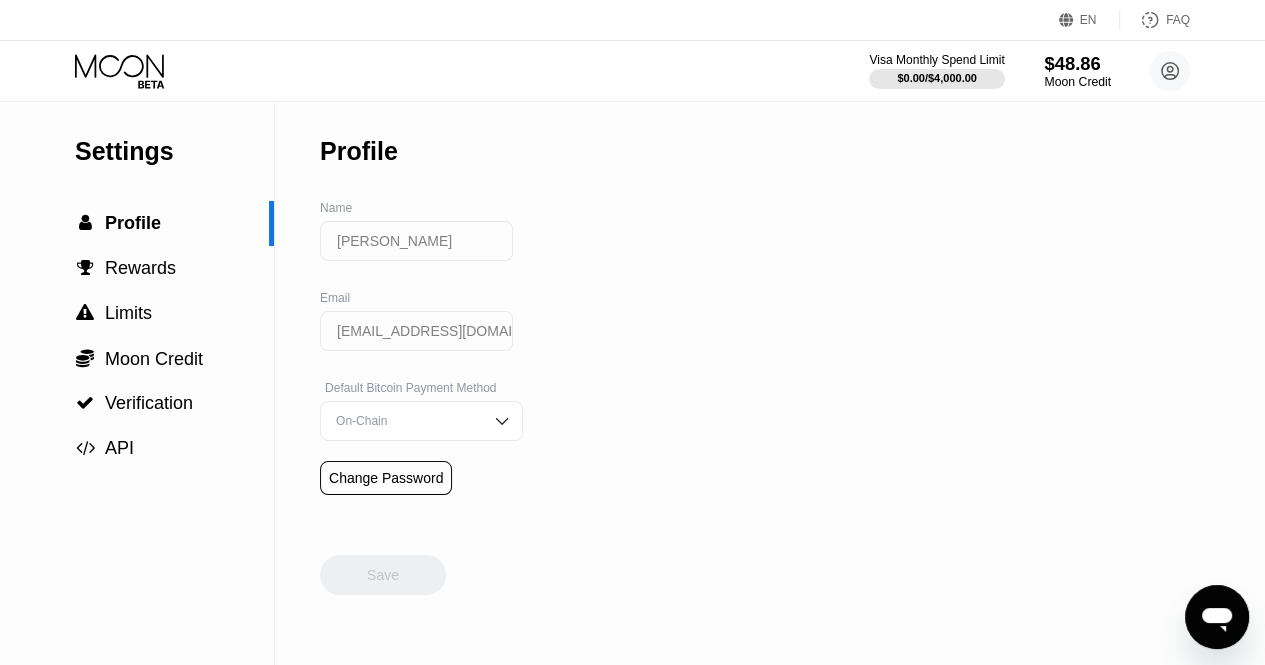 click on "Moon Credit" at bounding box center [1077, 82] 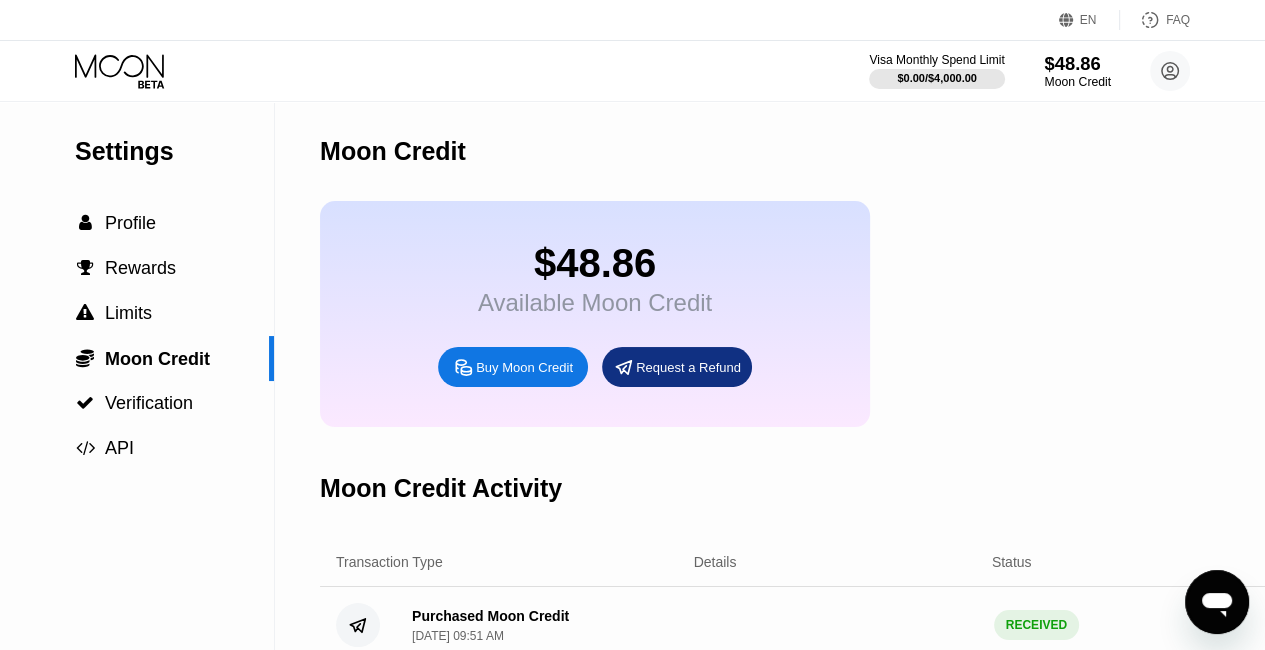 click on "Moon Credit" at bounding box center (1077, 82) 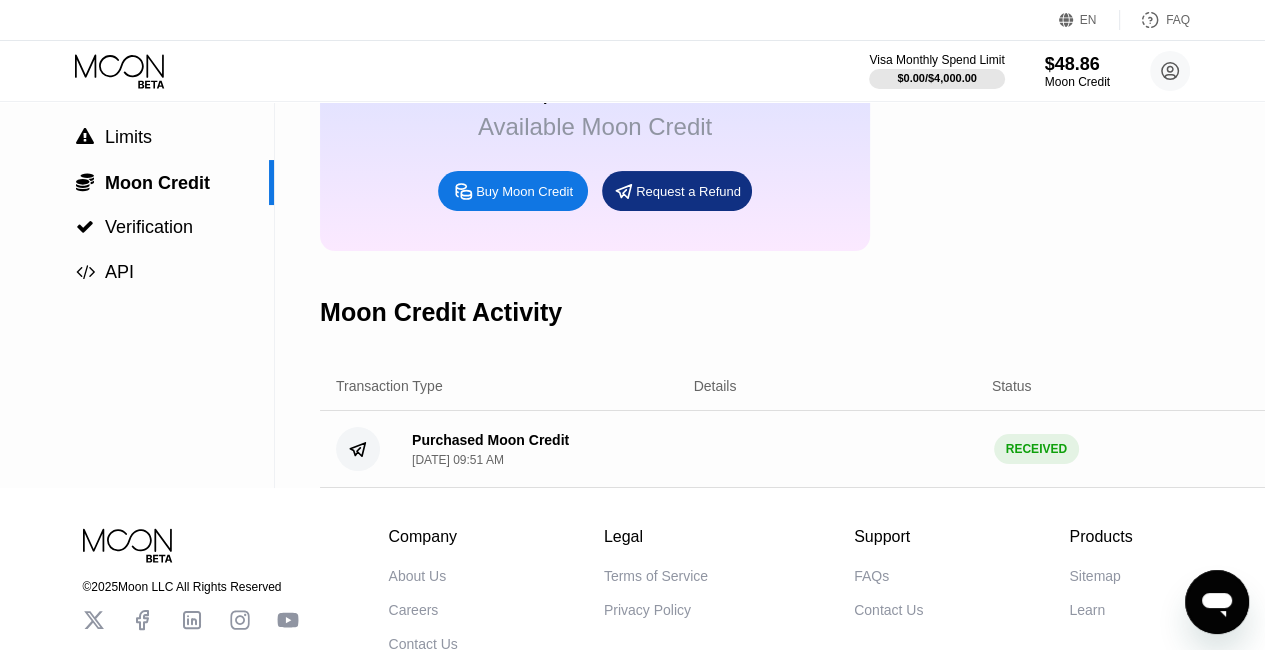 scroll, scrollTop: 175, scrollLeft: 0, axis: vertical 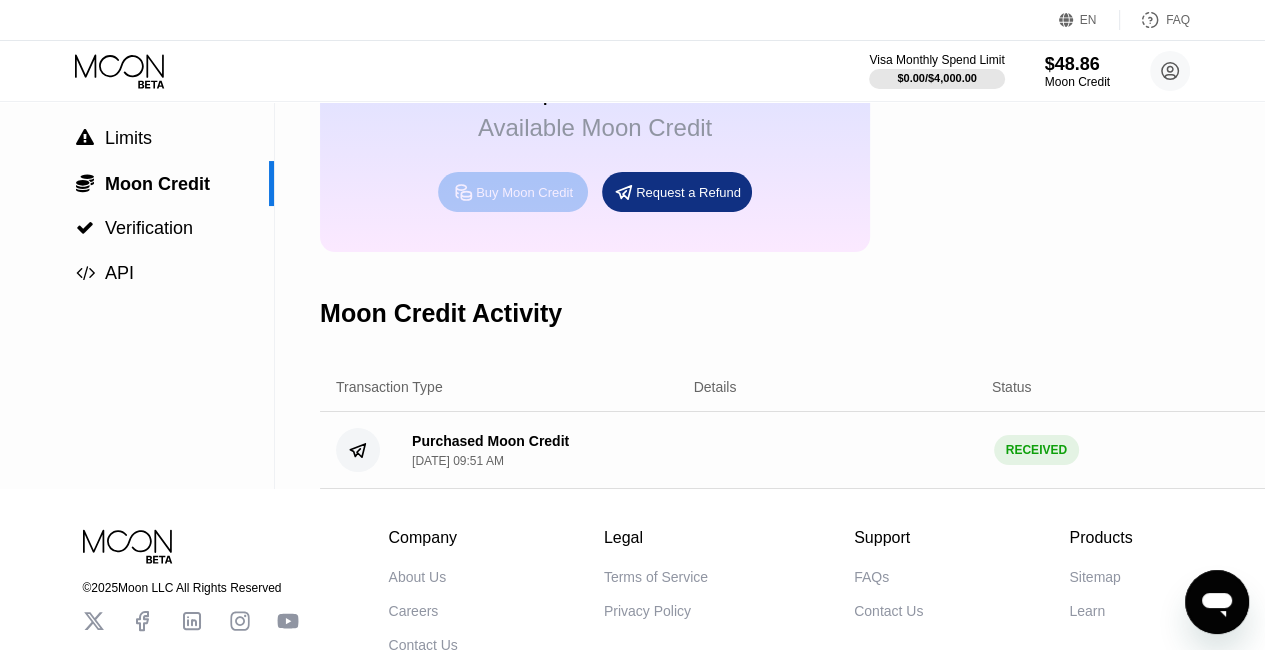 click on "Buy Moon Credit" at bounding box center (524, 192) 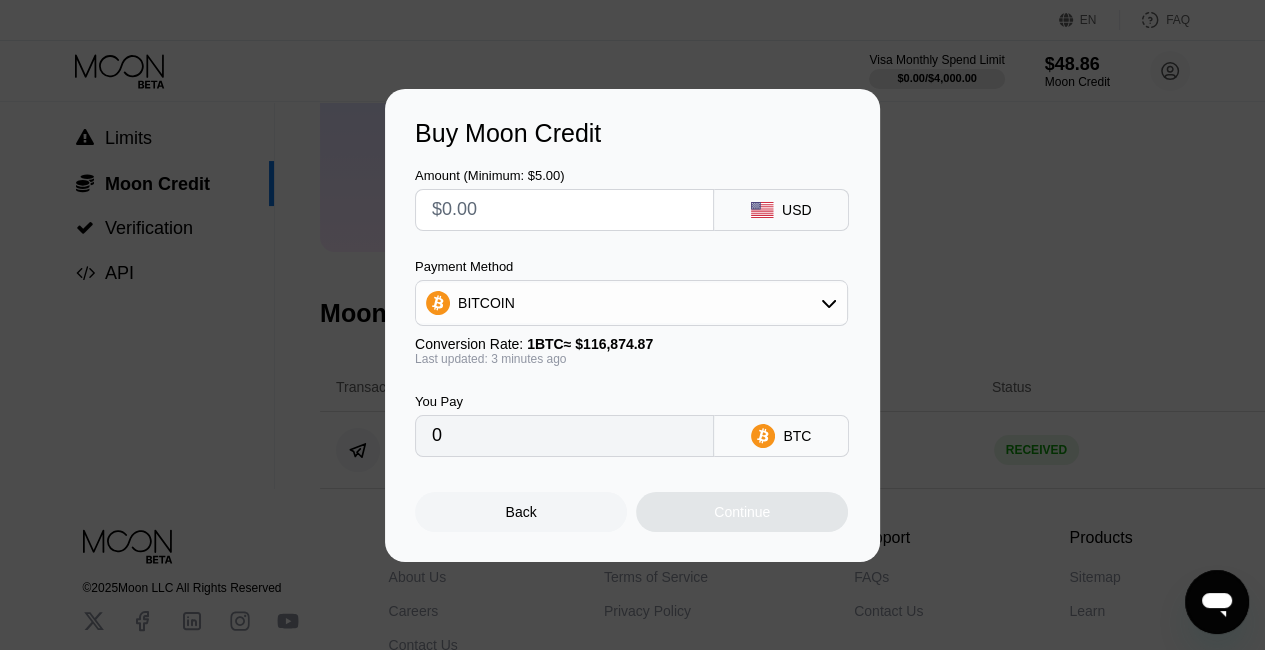 click at bounding box center (564, 210) 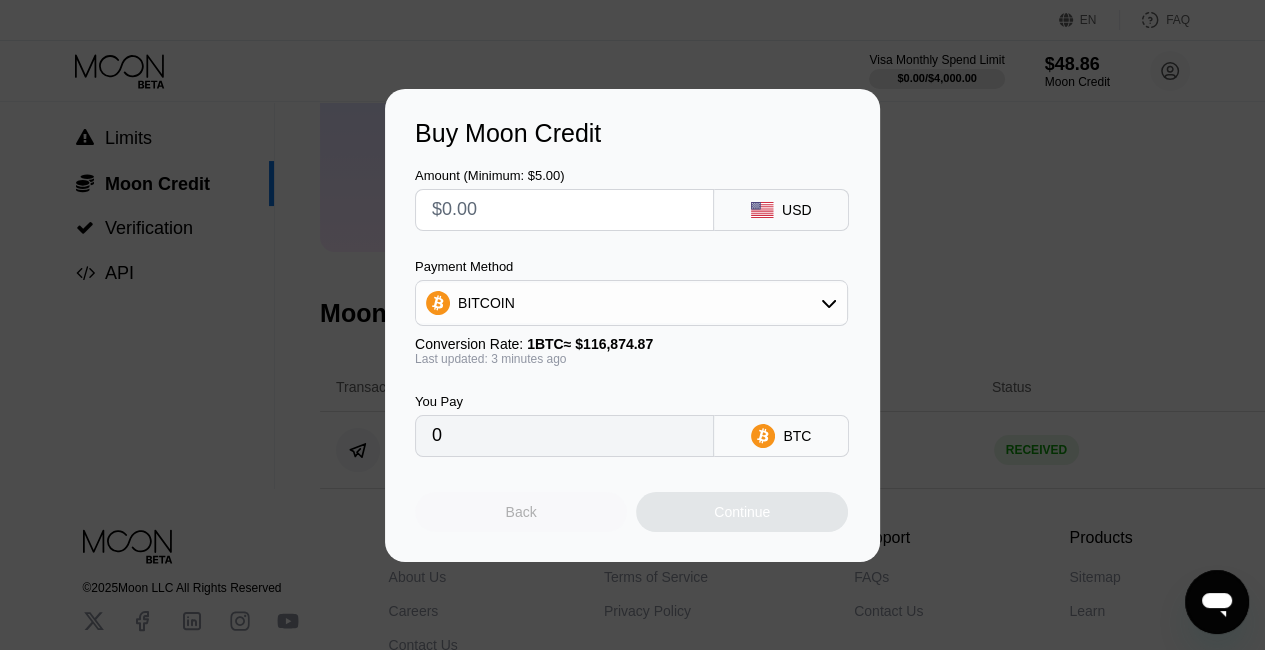 click on "Back" at bounding box center (521, 512) 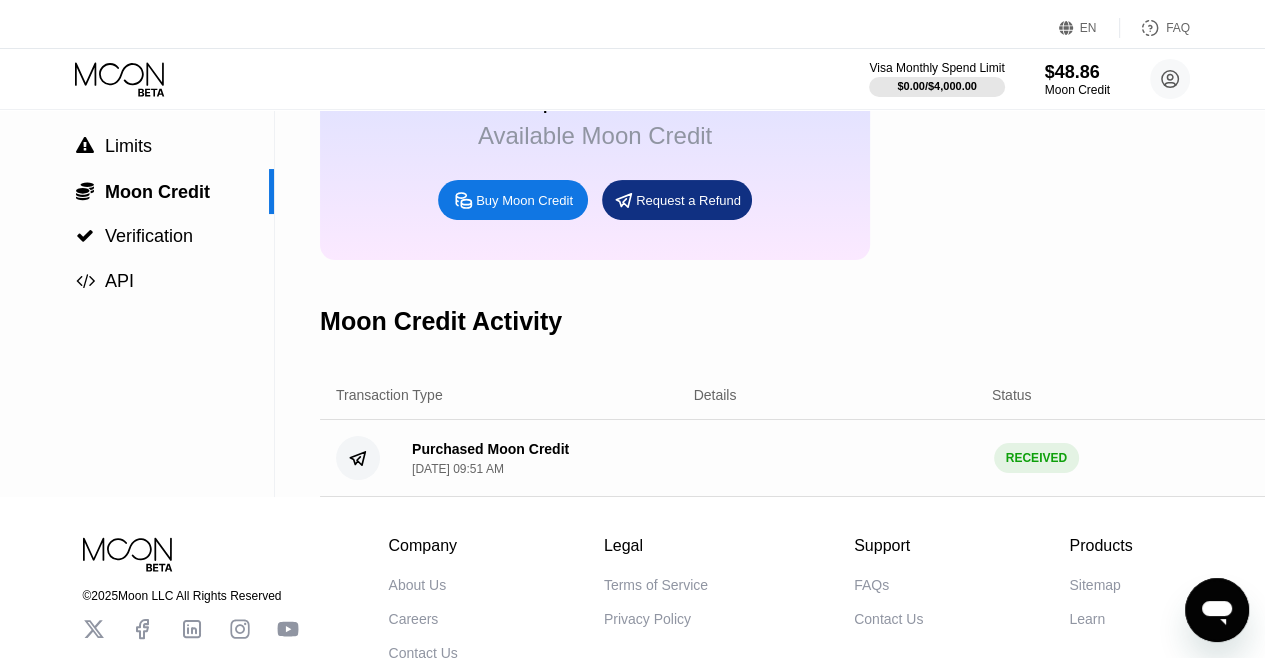 scroll, scrollTop: 0, scrollLeft: 0, axis: both 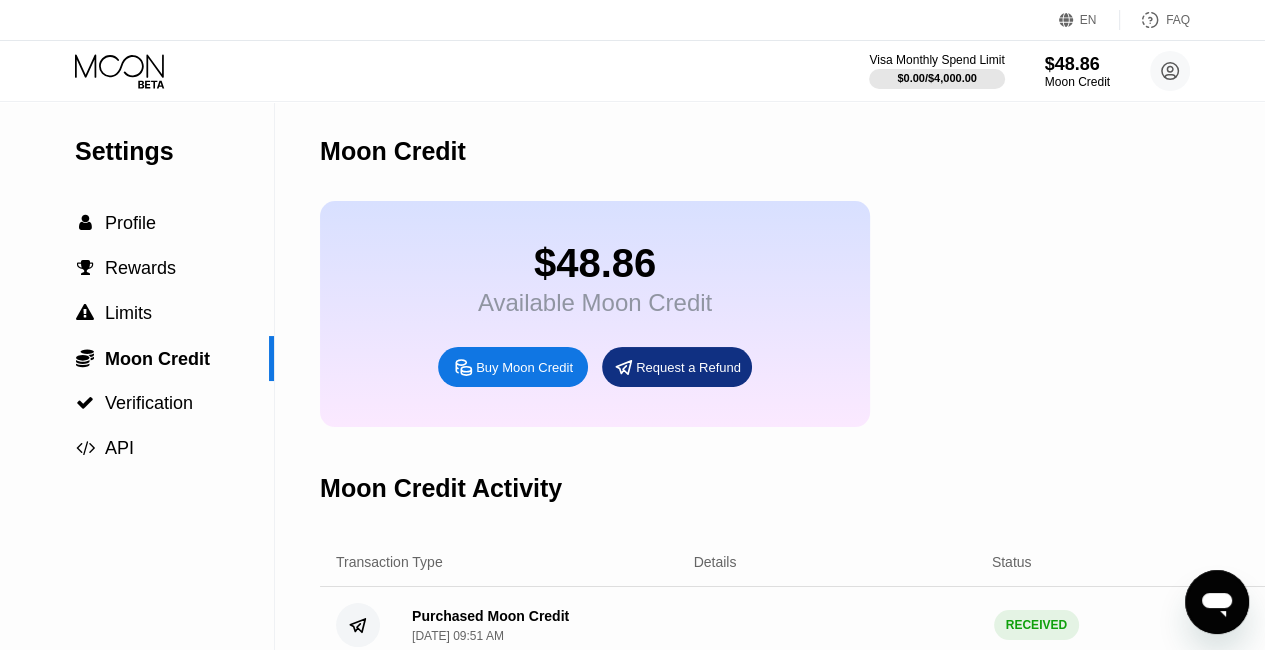 click on "Profile" at bounding box center (130, 223) 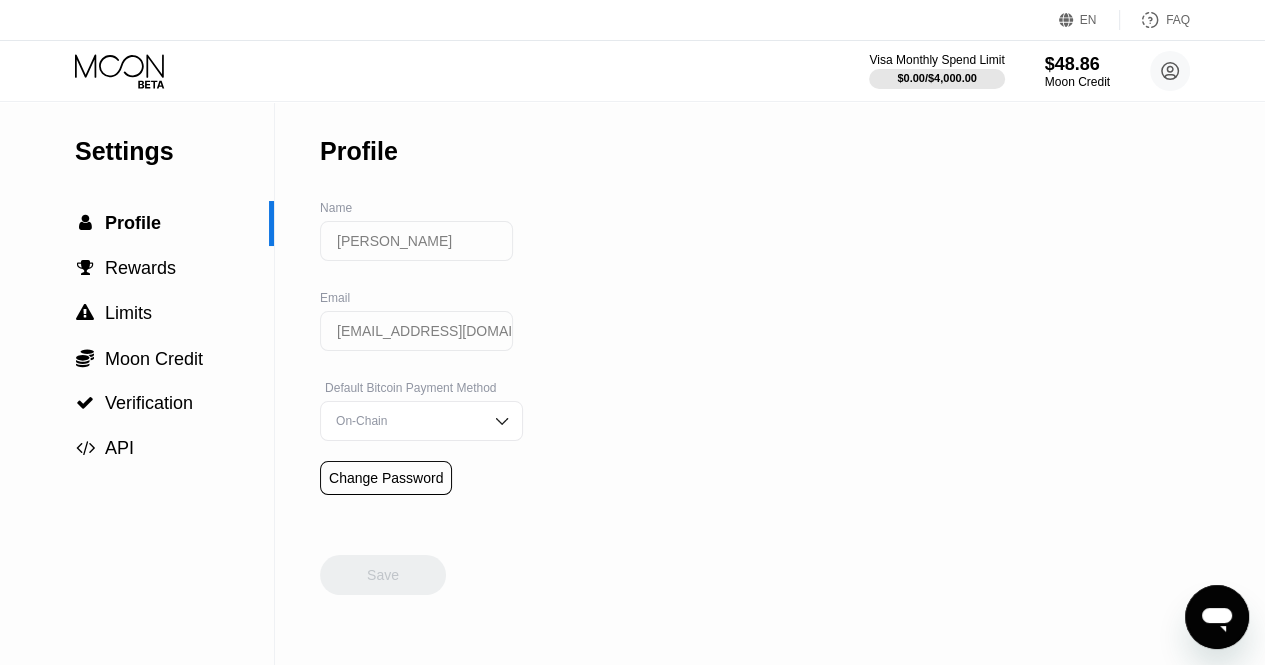 click on "" at bounding box center (85, 223) 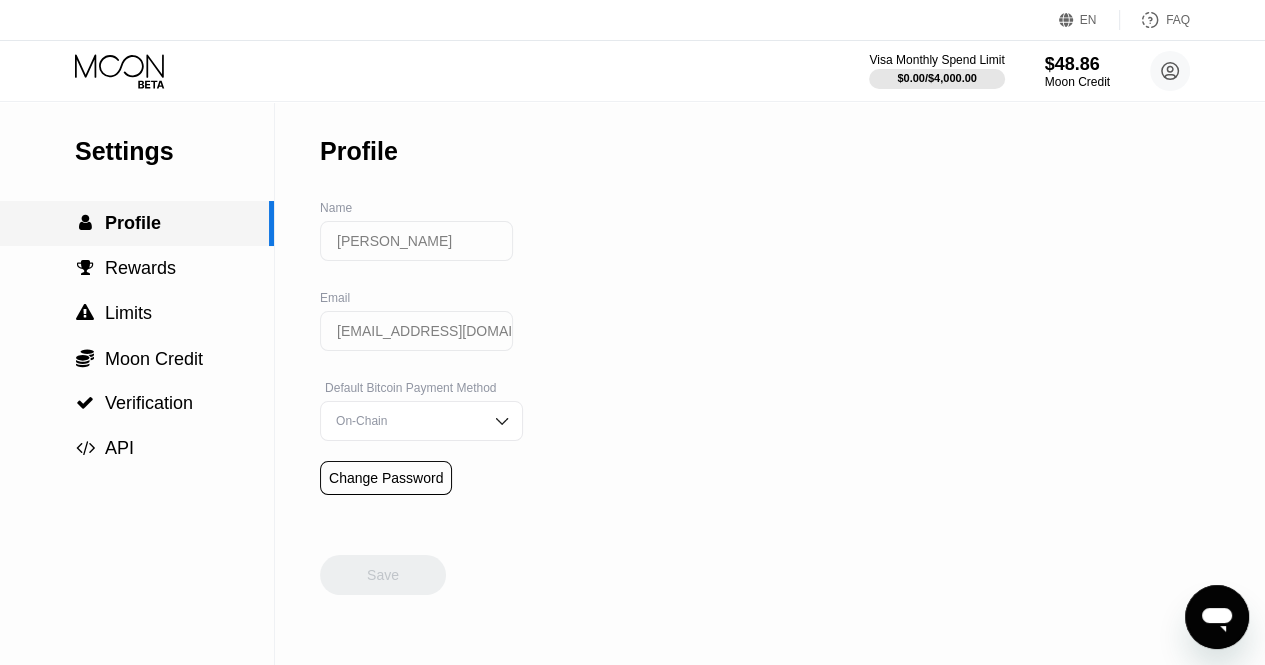 click on "Rewards" at bounding box center (140, 268) 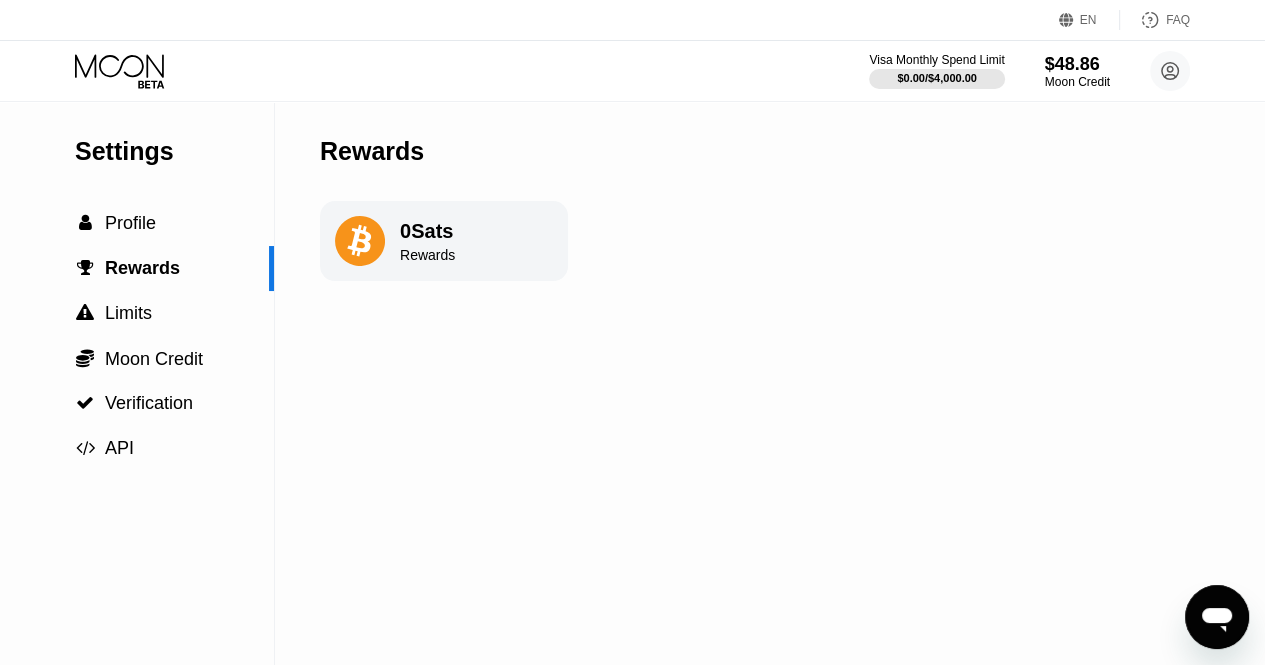 click on " Limits" at bounding box center [137, 313] 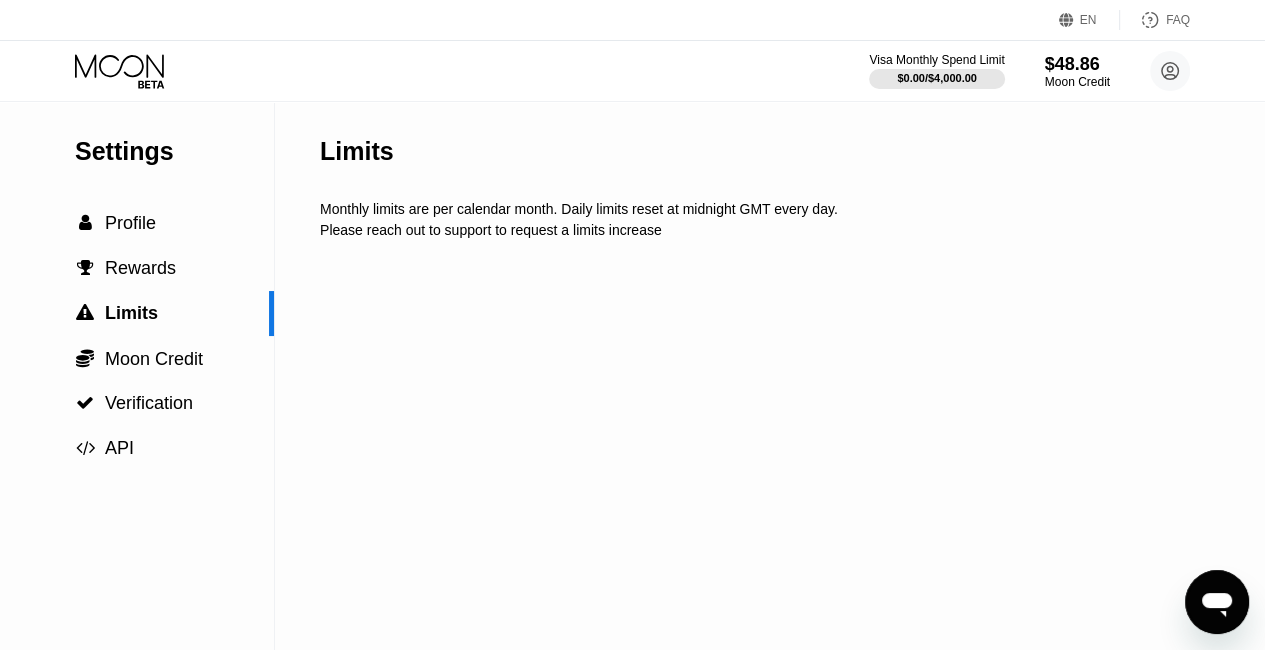 click on " Moon Credit" at bounding box center (137, 358) 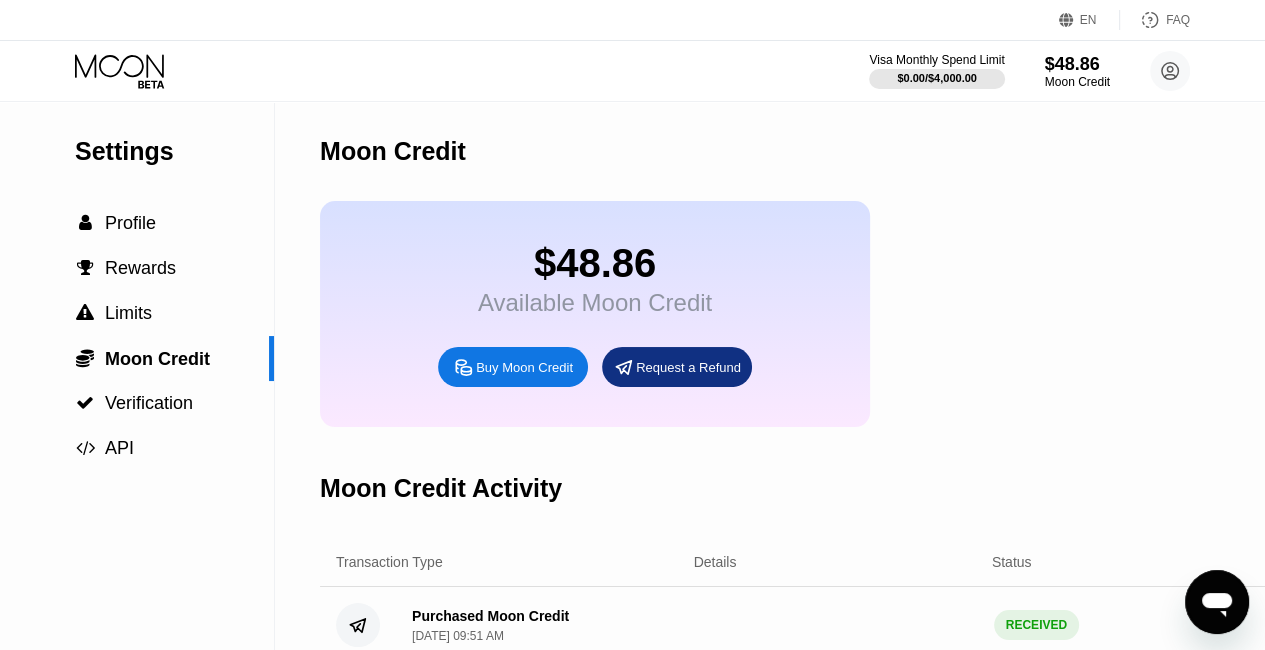 click on "Verification" at bounding box center [149, 403] 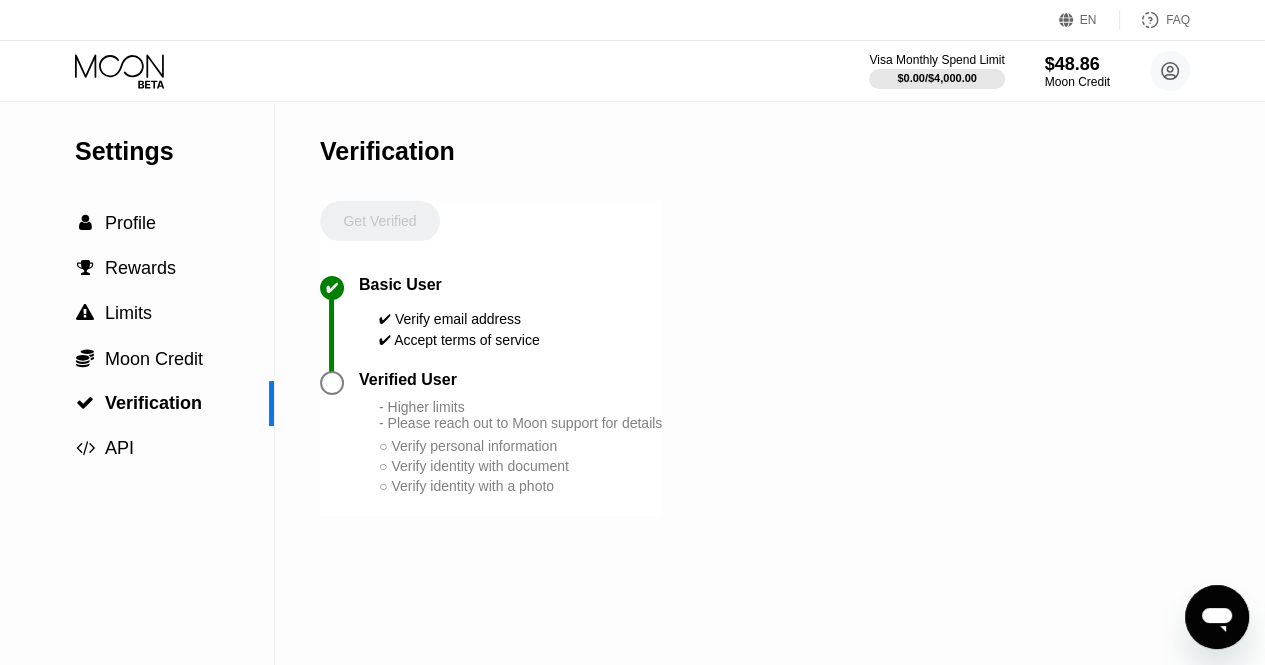 click on "Verification" at bounding box center [153, 403] 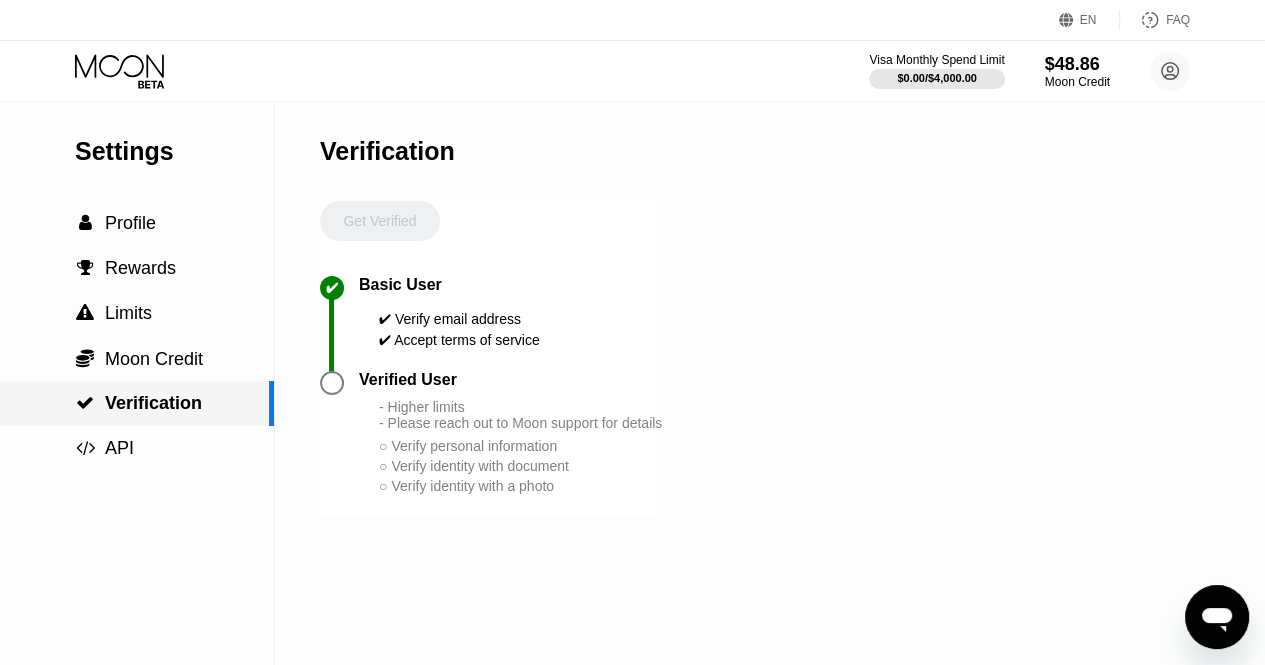 click on "Verification" at bounding box center [153, 403] 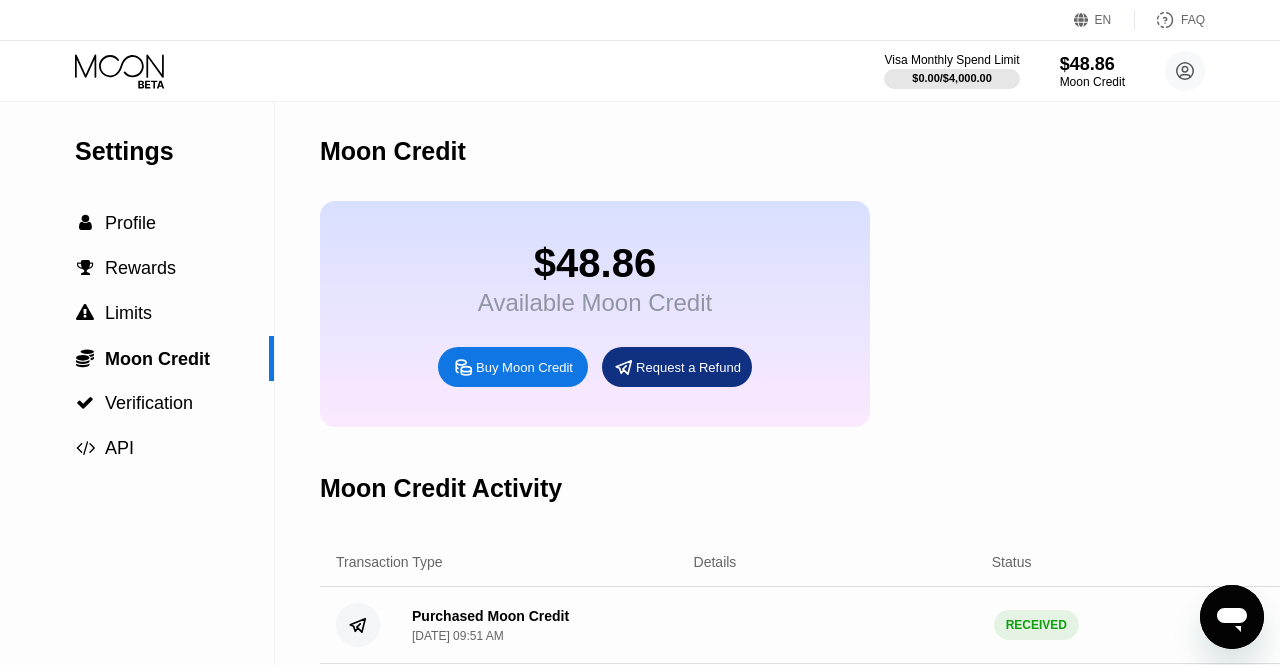 click on "" at bounding box center (85, 268) 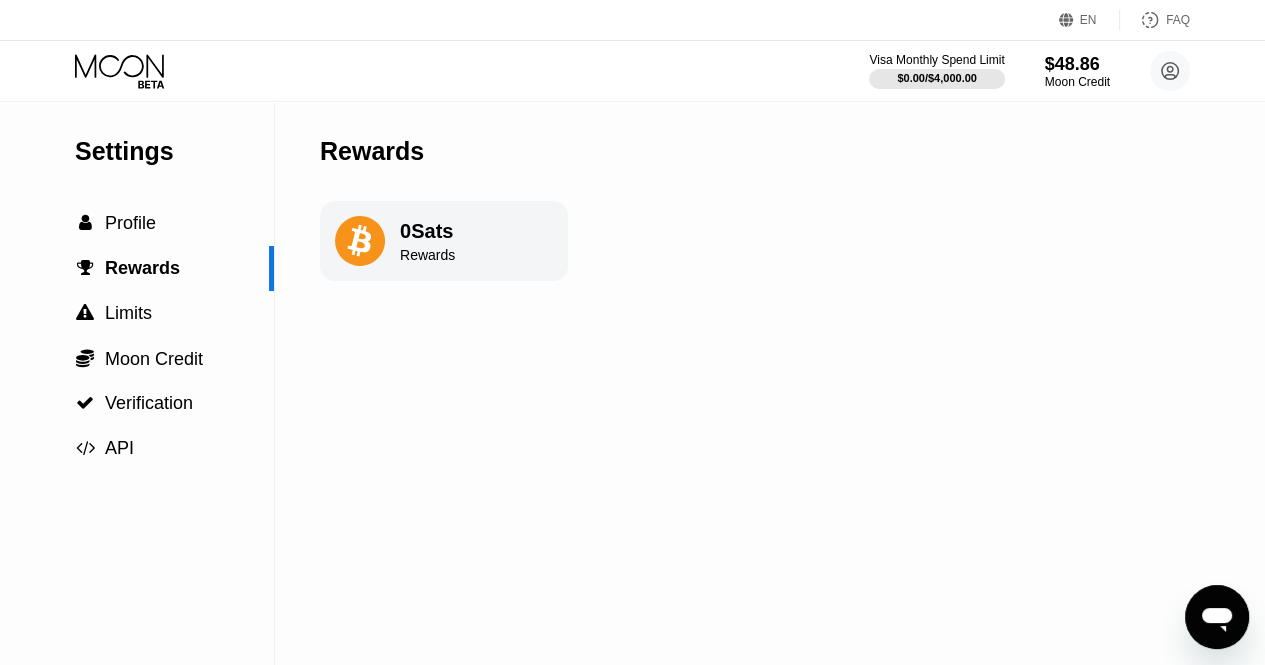 click on "Profile" at bounding box center (130, 223) 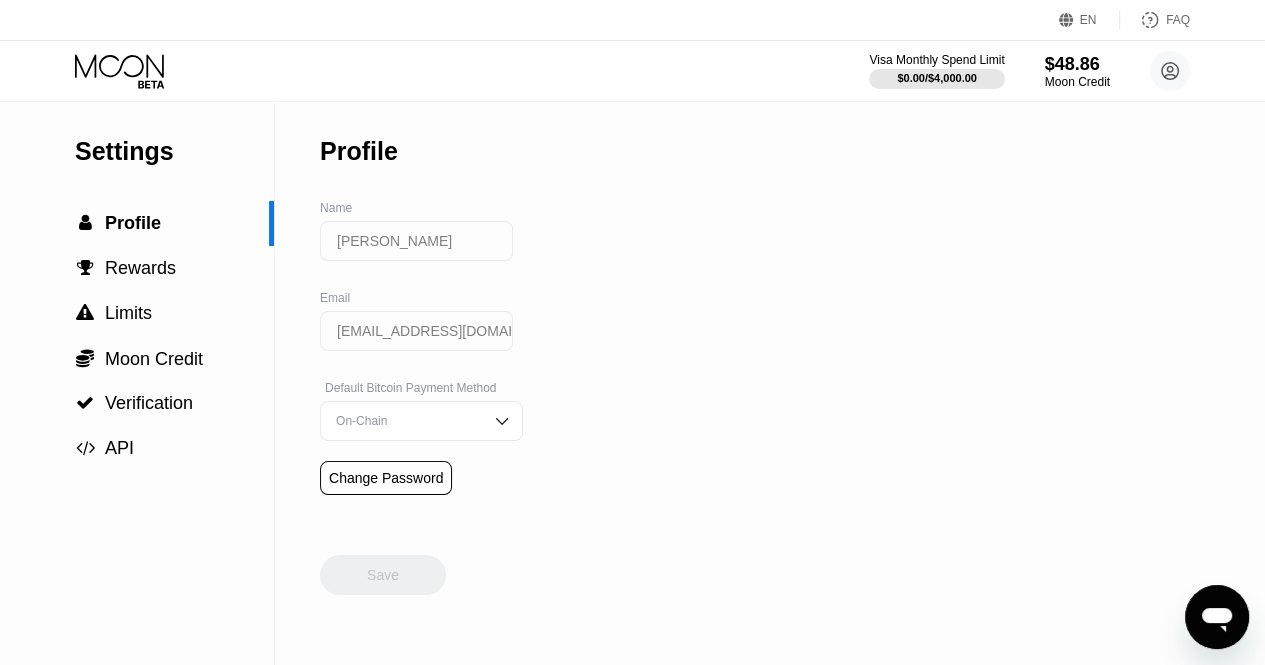 click on "Profile" at bounding box center (133, 223) 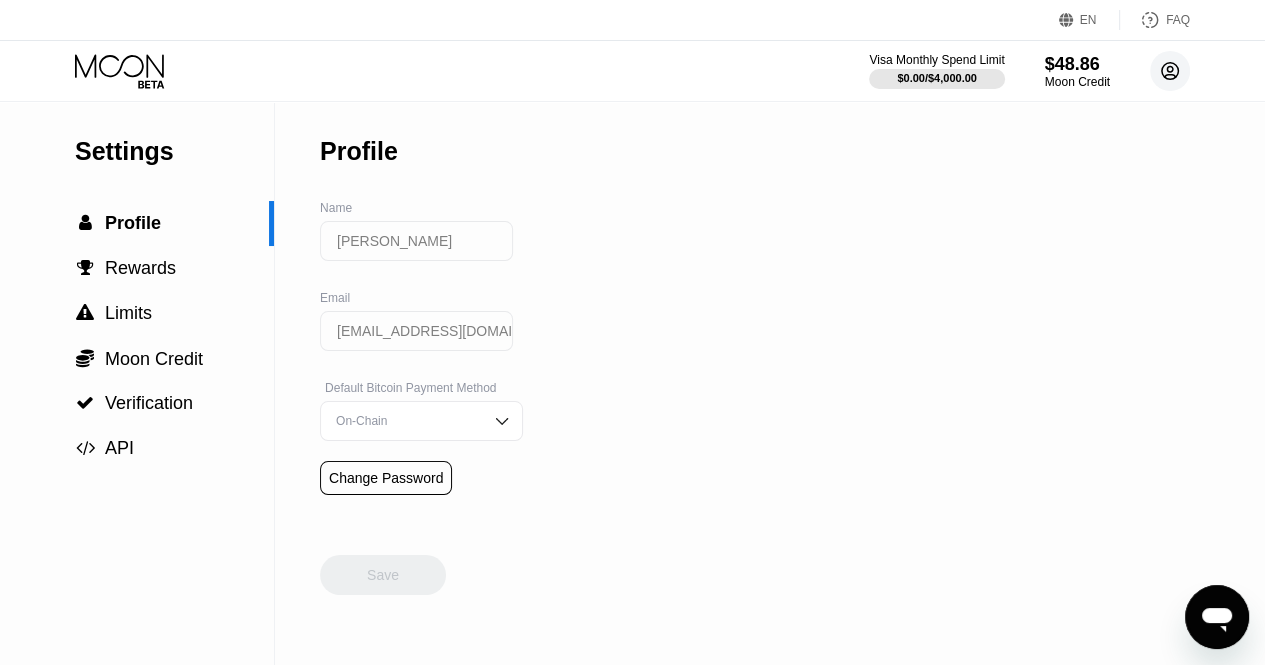 click 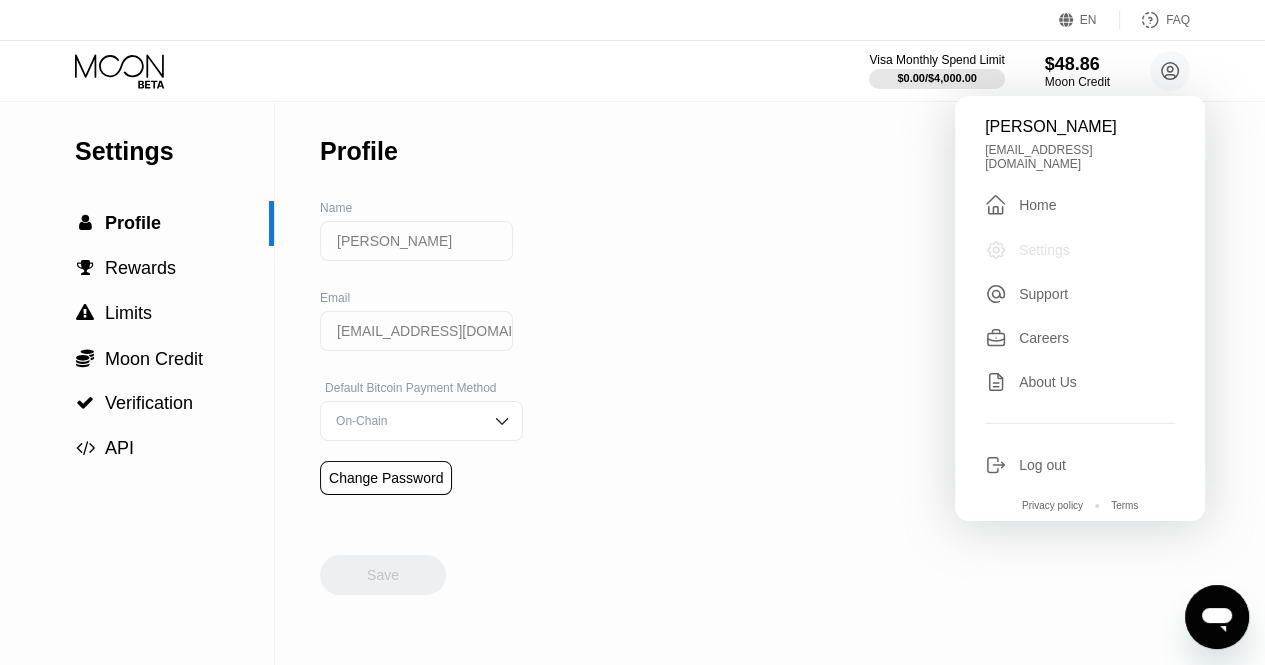 click on "Settings" at bounding box center (1044, 250) 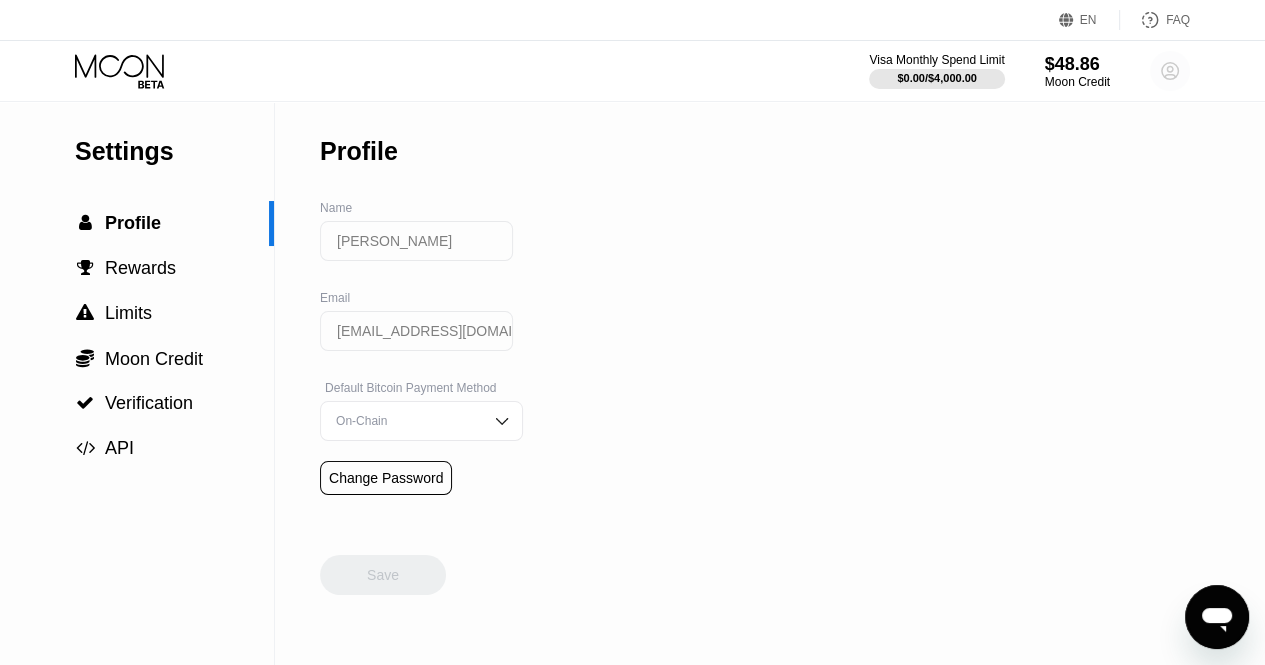 click 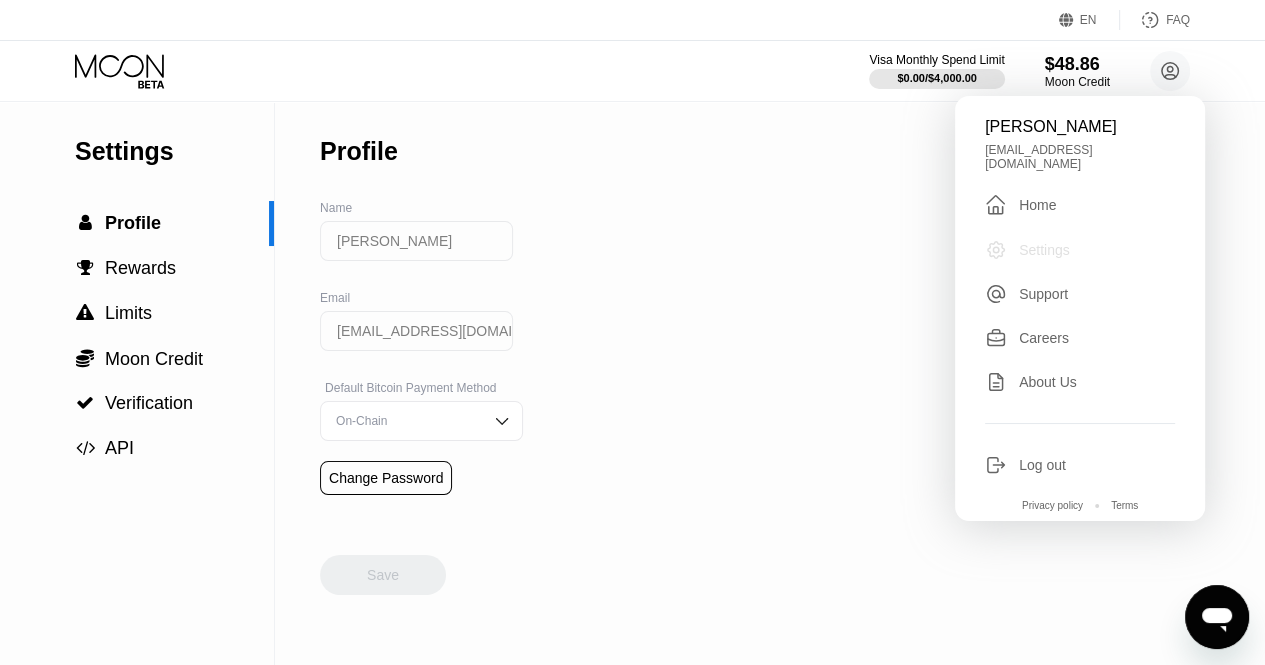 click on "Settings" at bounding box center [1044, 250] 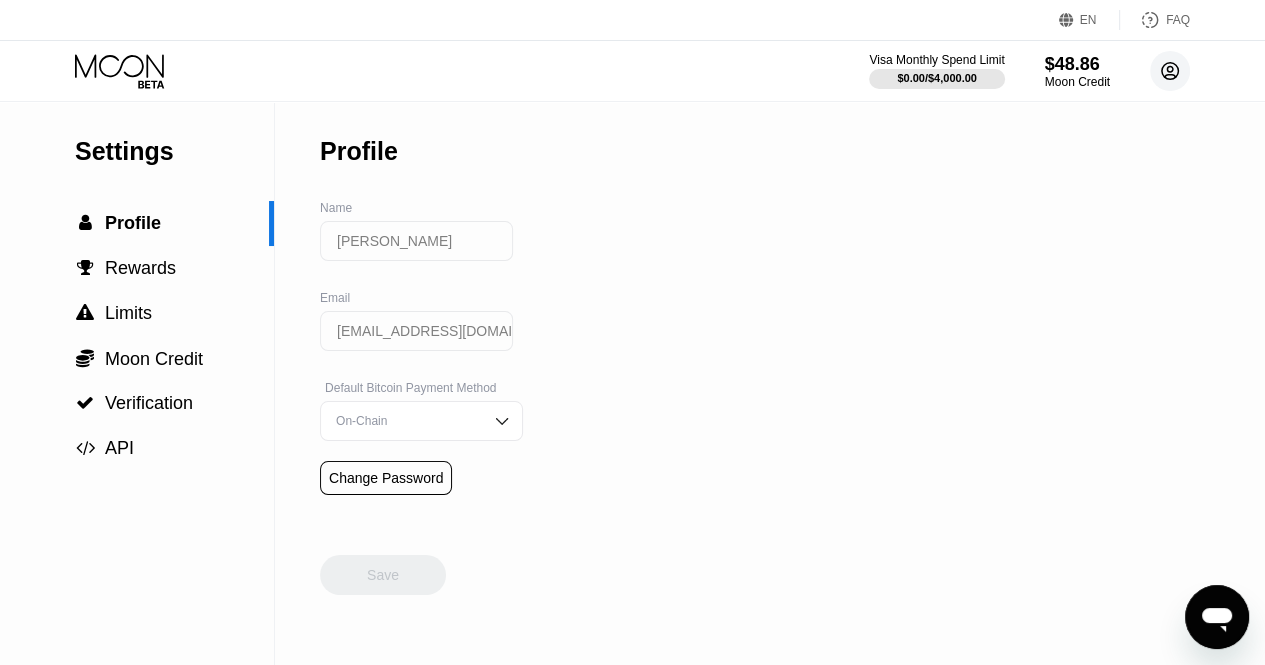 click 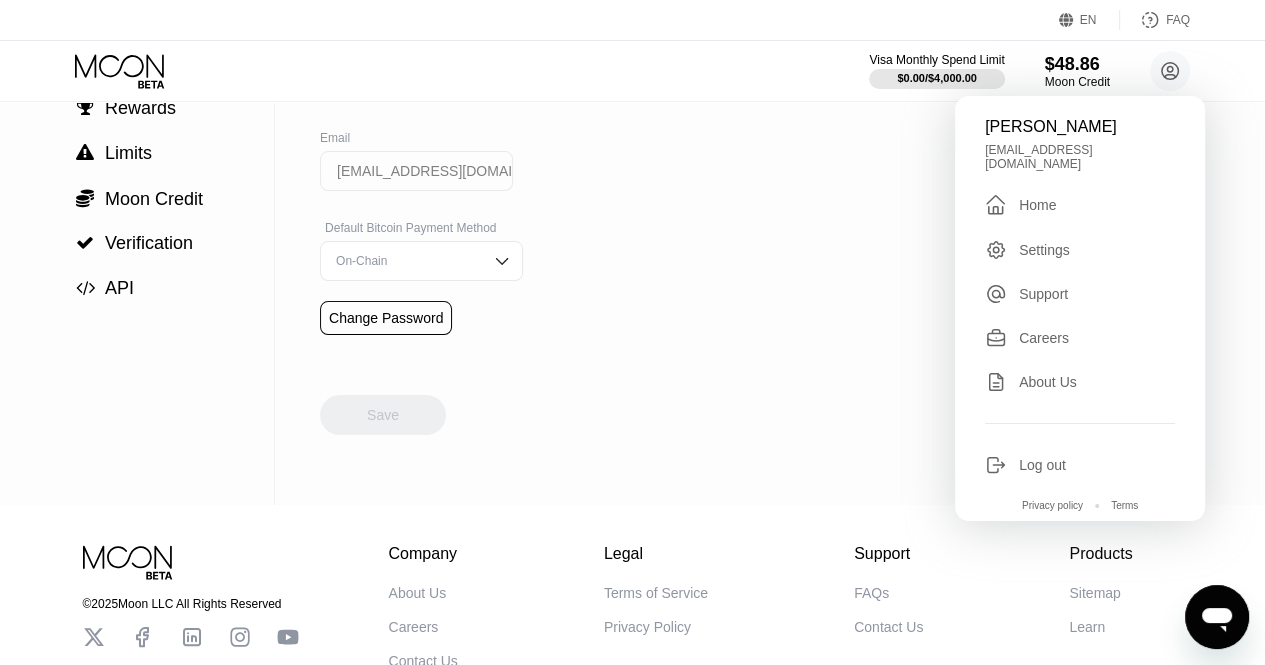 scroll, scrollTop: 133, scrollLeft: 0, axis: vertical 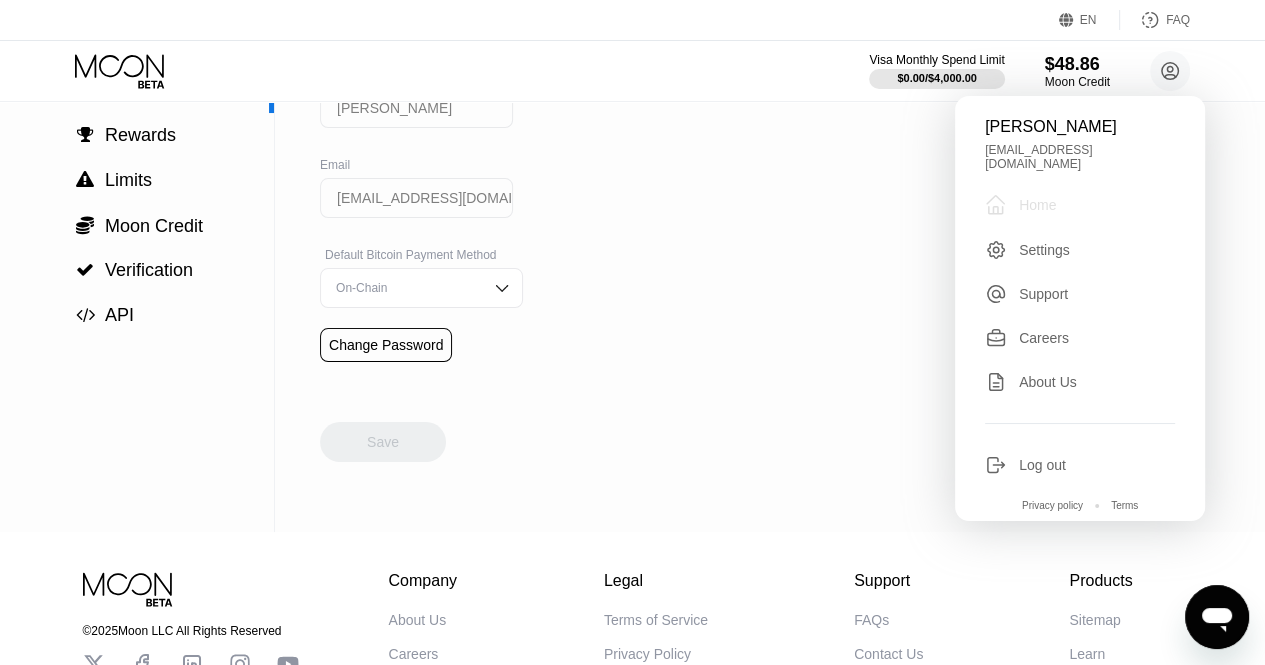 click on "Home" at bounding box center (1037, 205) 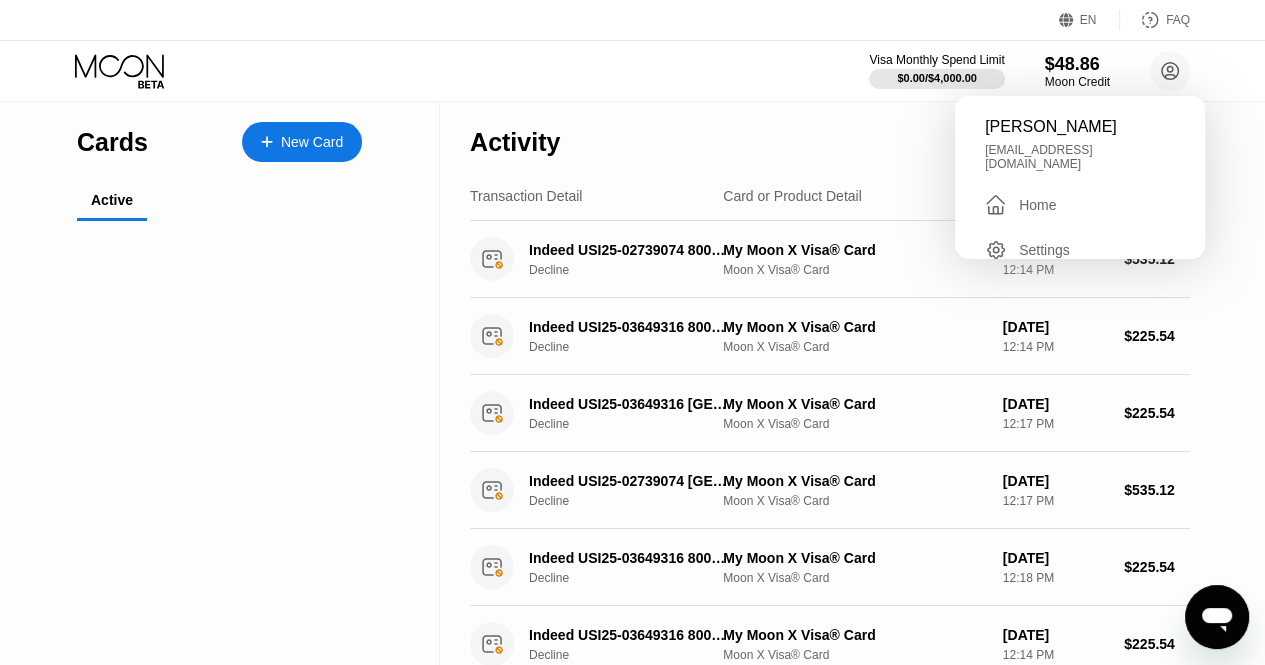 scroll, scrollTop: 0, scrollLeft: 0, axis: both 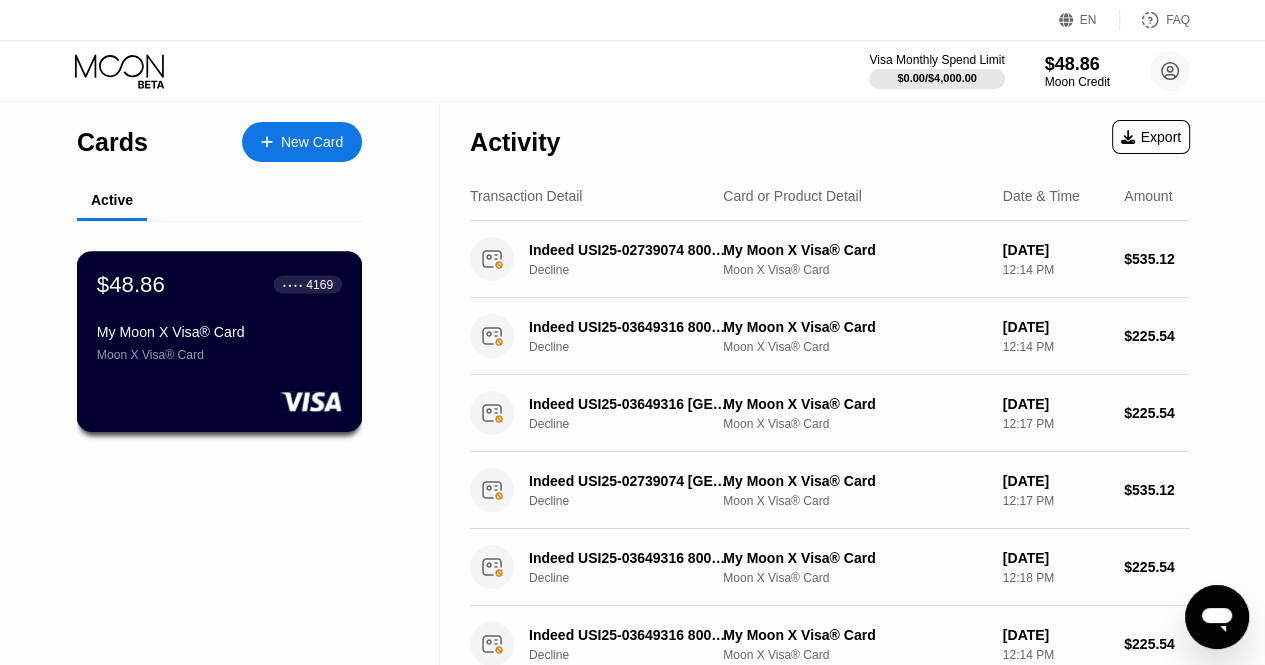 click on "Moon X Visa® Card" at bounding box center [219, 355] 